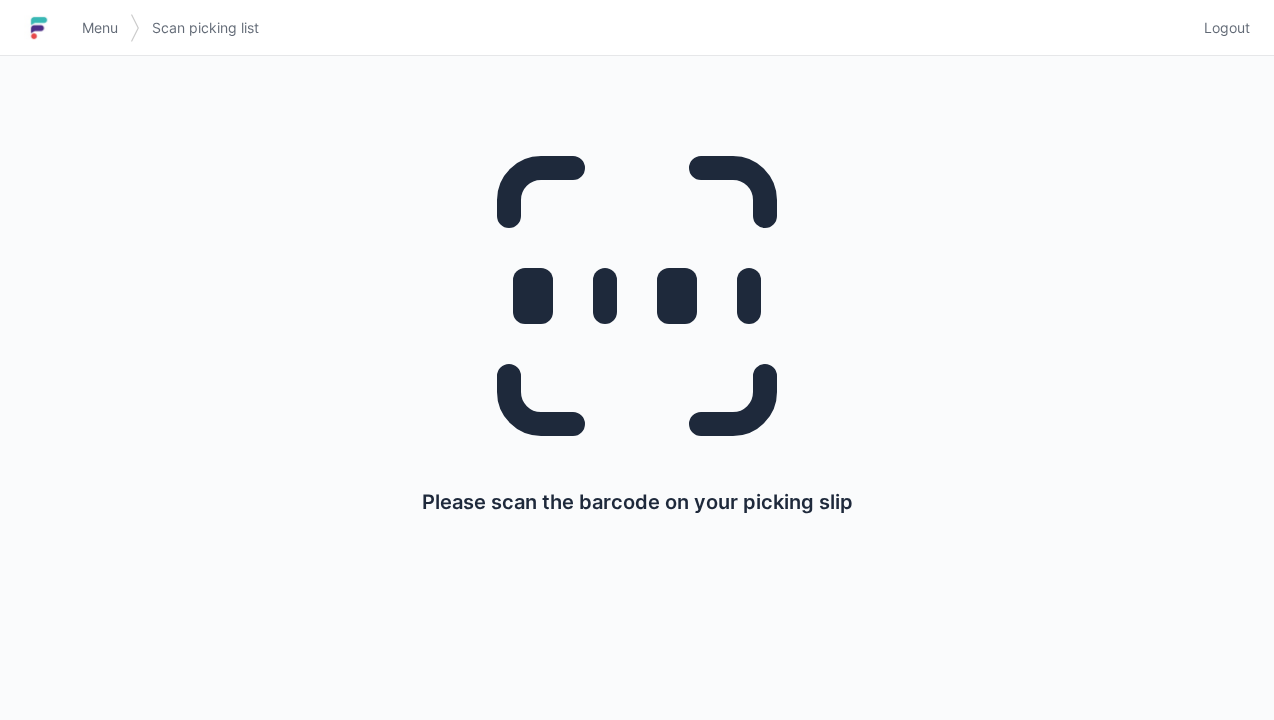 scroll, scrollTop: 0, scrollLeft: 0, axis: both 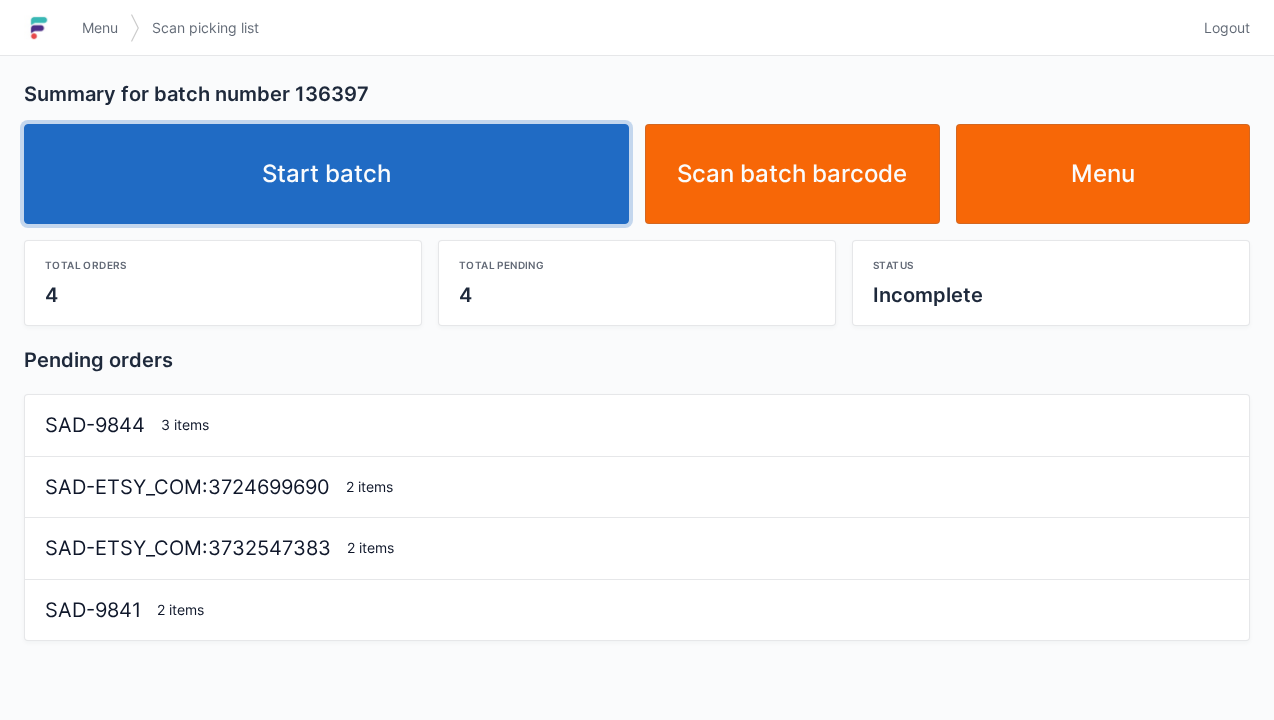 click on "Start batch" at bounding box center [326, 174] 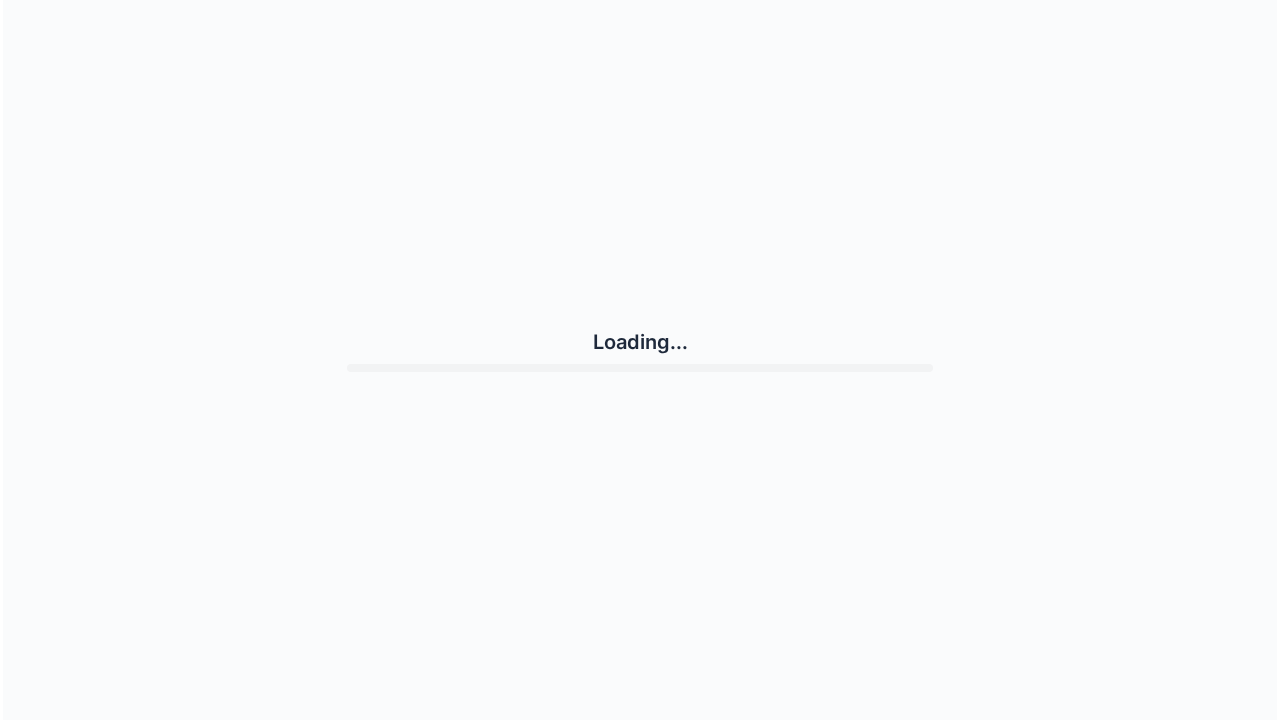 scroll, scrollTop: 0, scrollLeft: 0, axis: both 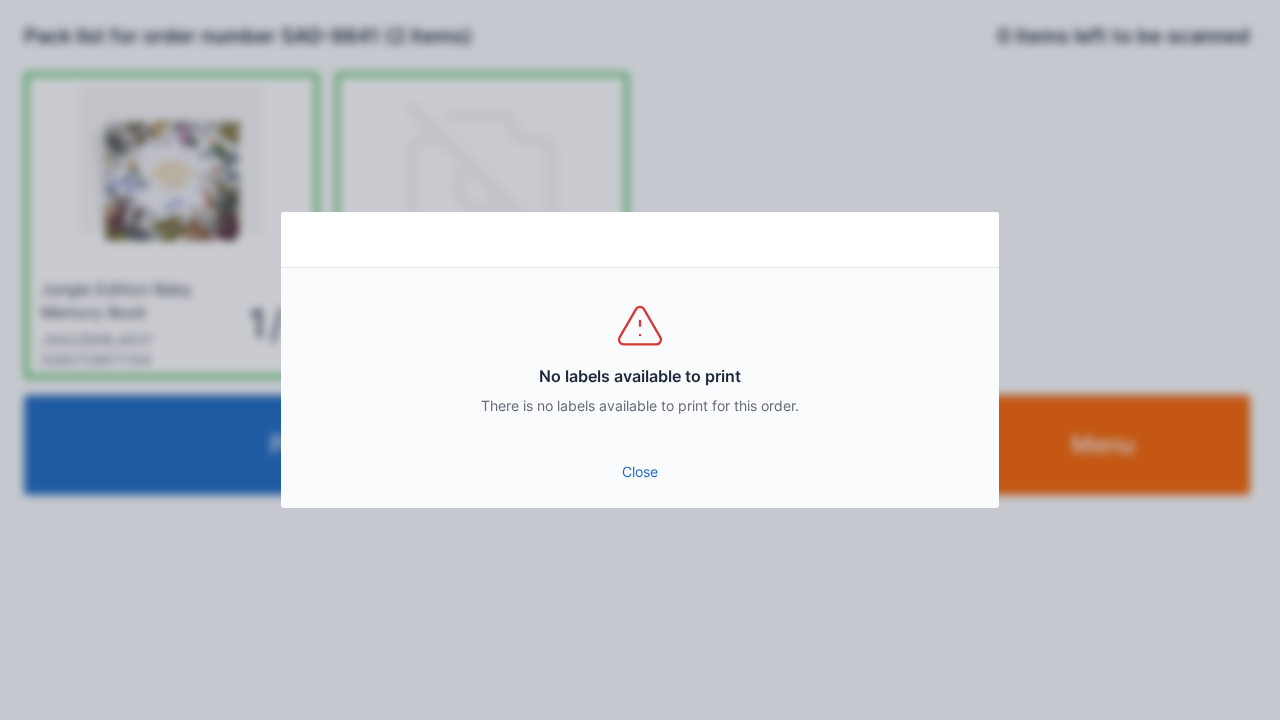 click on "Close" at bounding box center [640, 472] 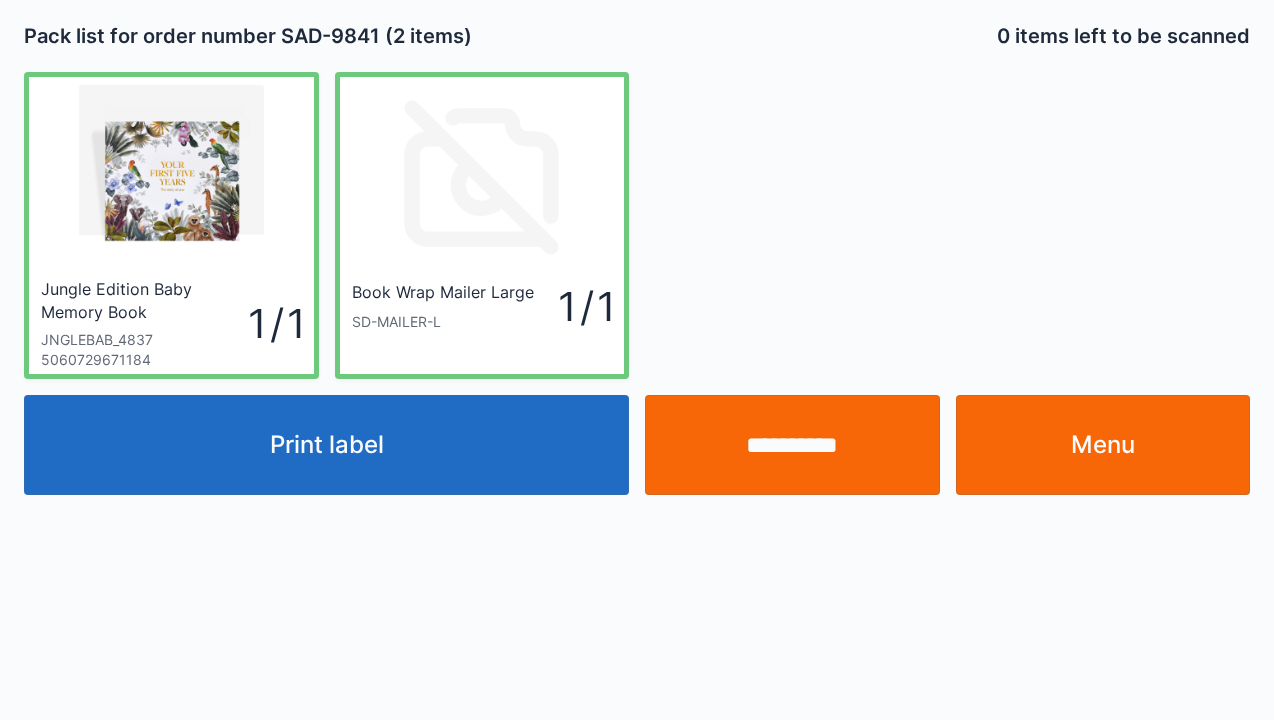 click on "**********" at bounding box center [792, 445] 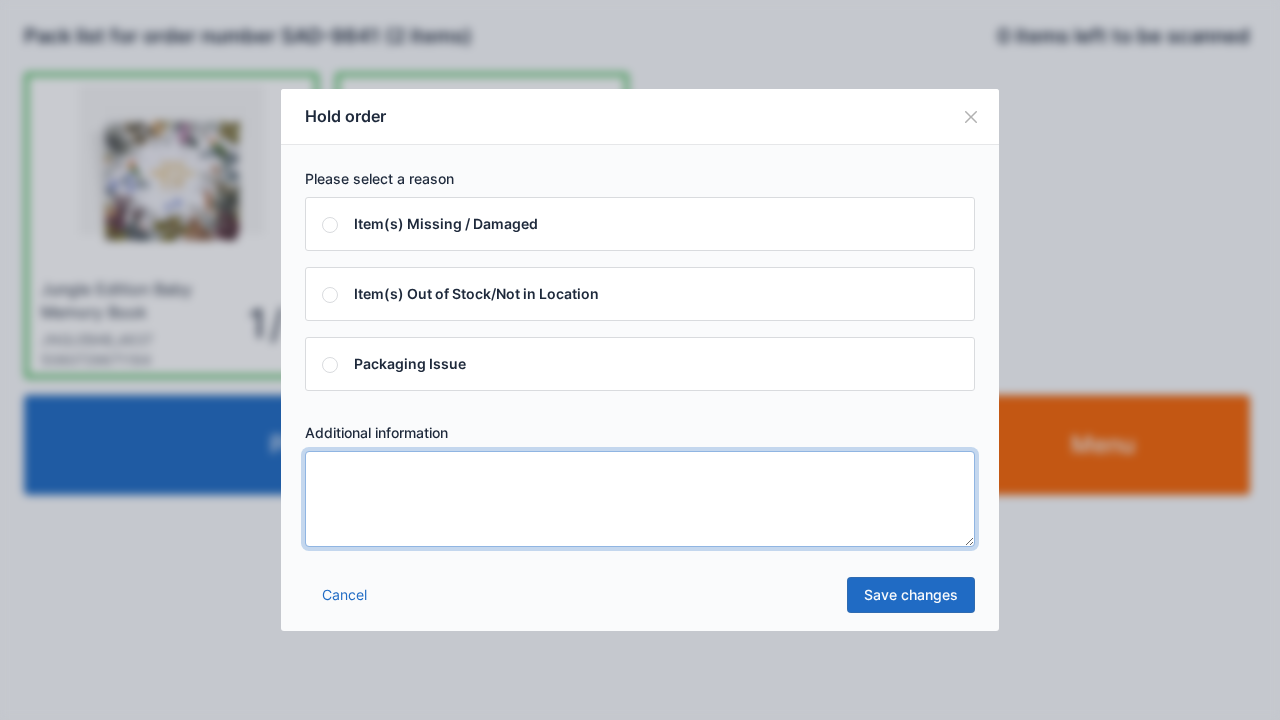 click at bounding box center [640, 499] 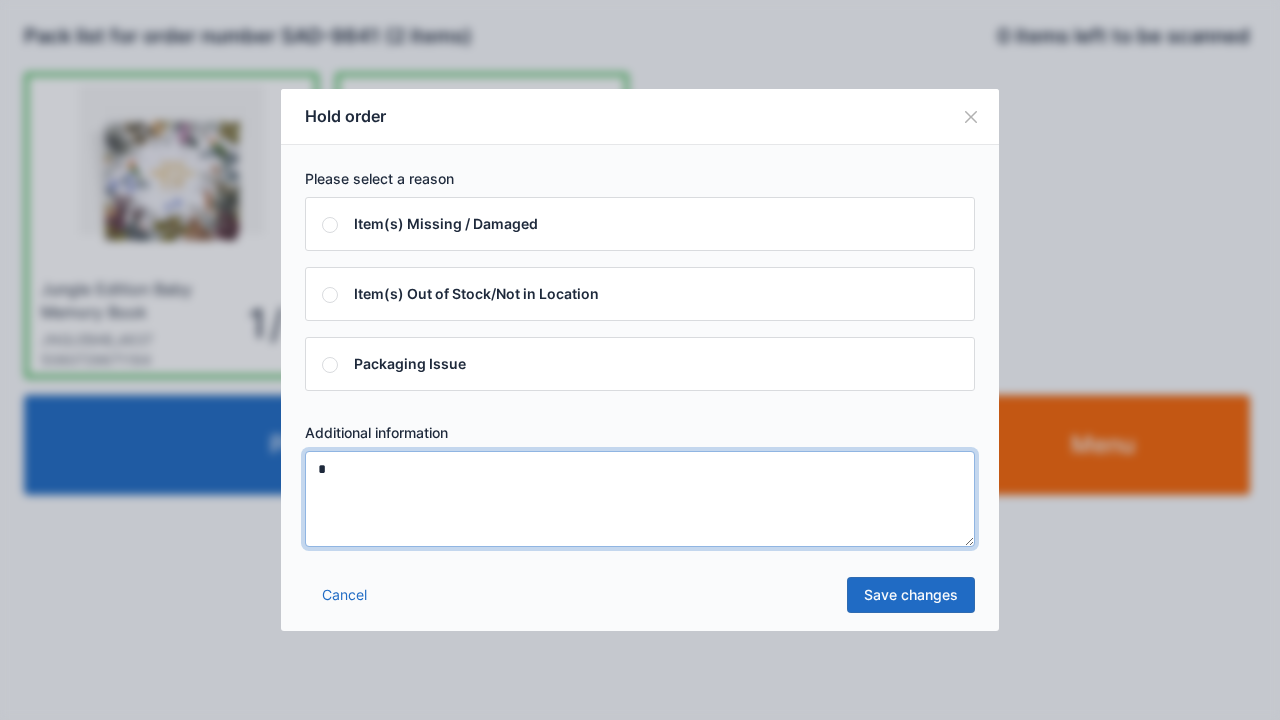 type on "*" 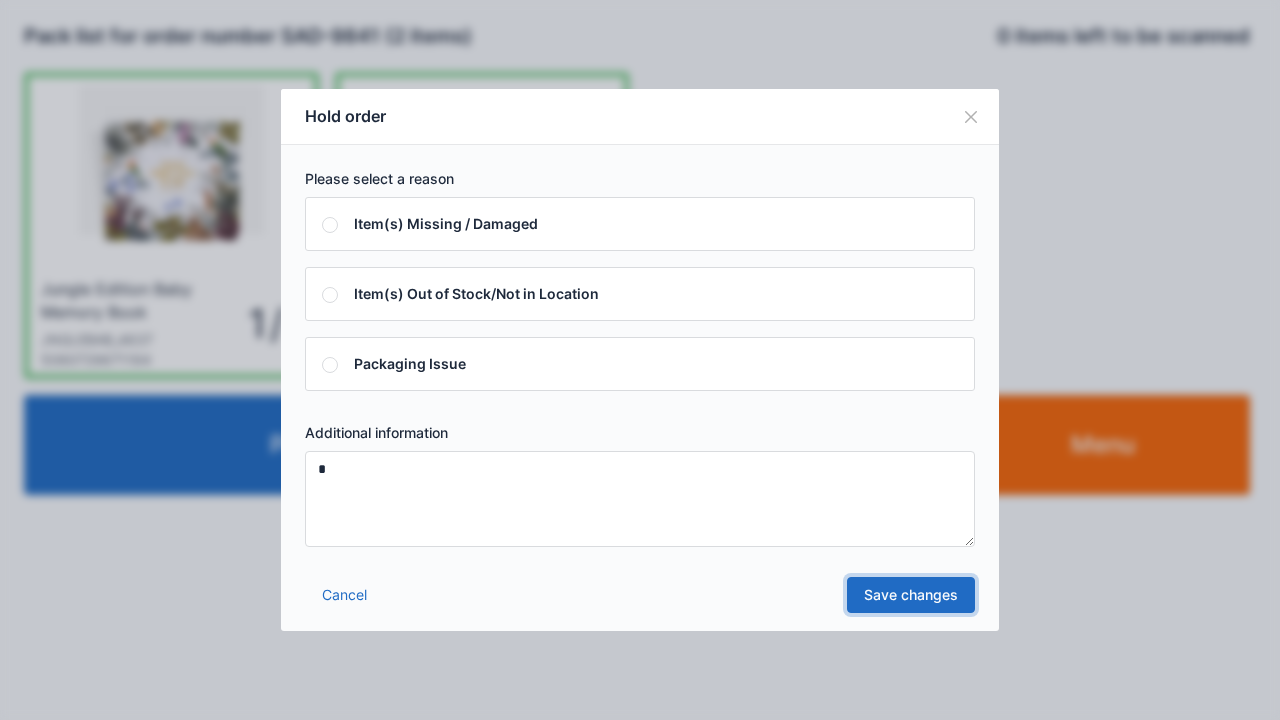 click on "Save changes" at bounding box center [911, 595] 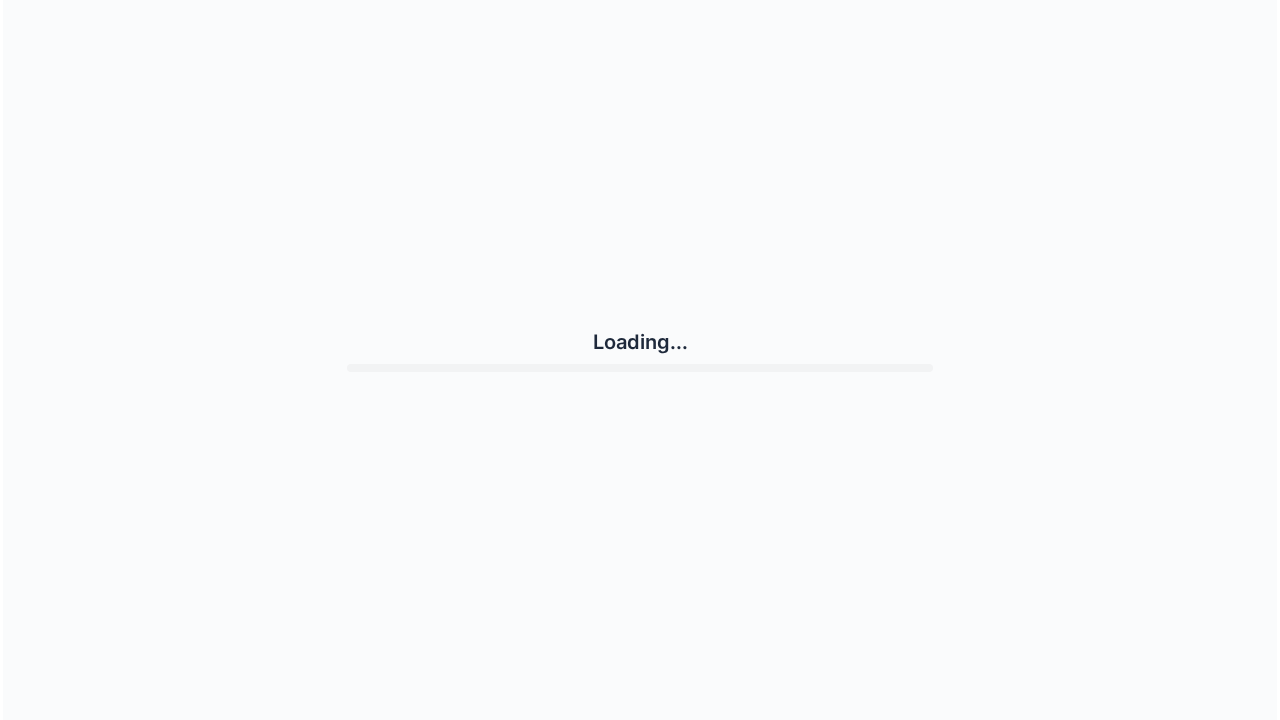scroll, scrollTop: 0, scrollLeft: 0, axis: both 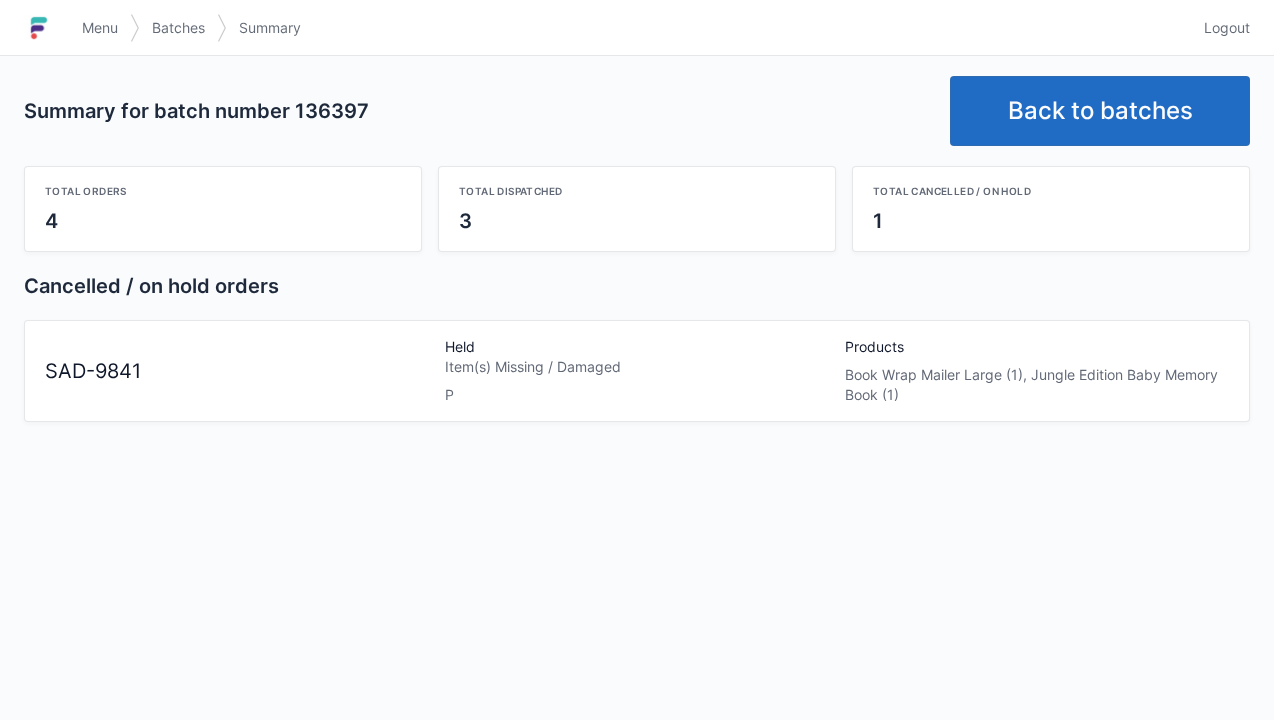 click on "Menu" at bounding box center (100, 28) 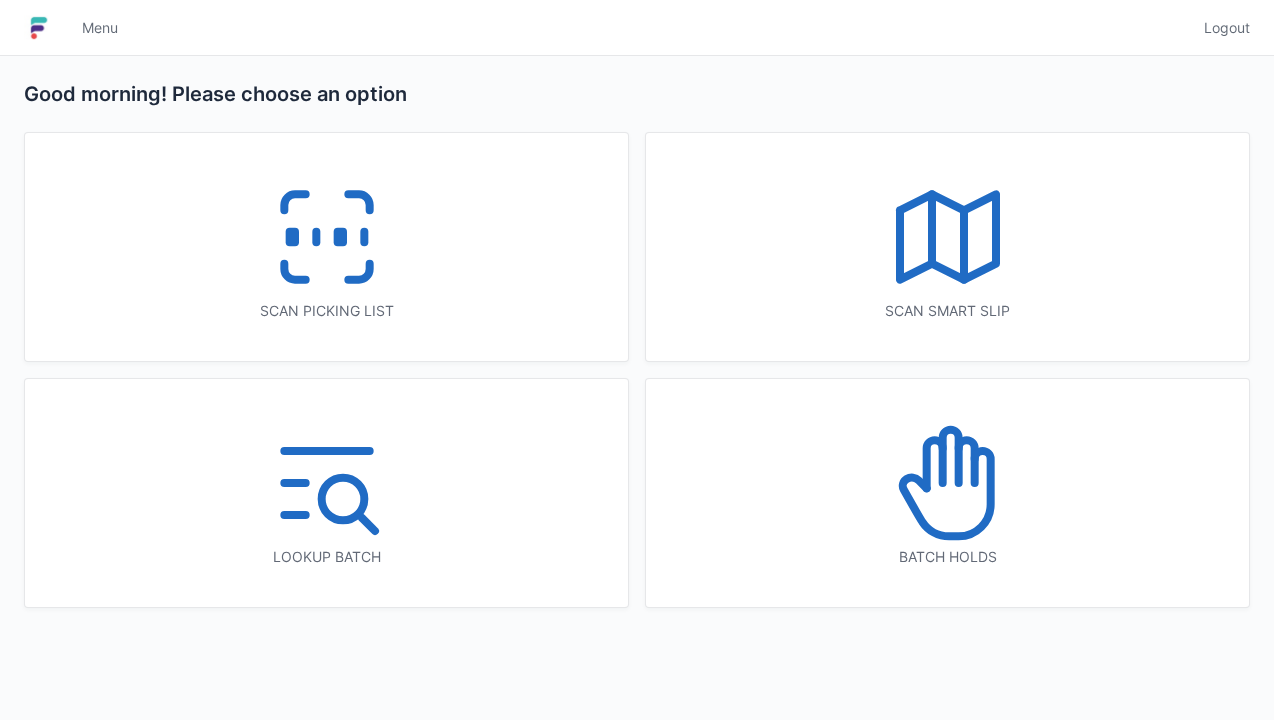 scroll, scrollTop: 0, scrollLeft: 0, axis: both 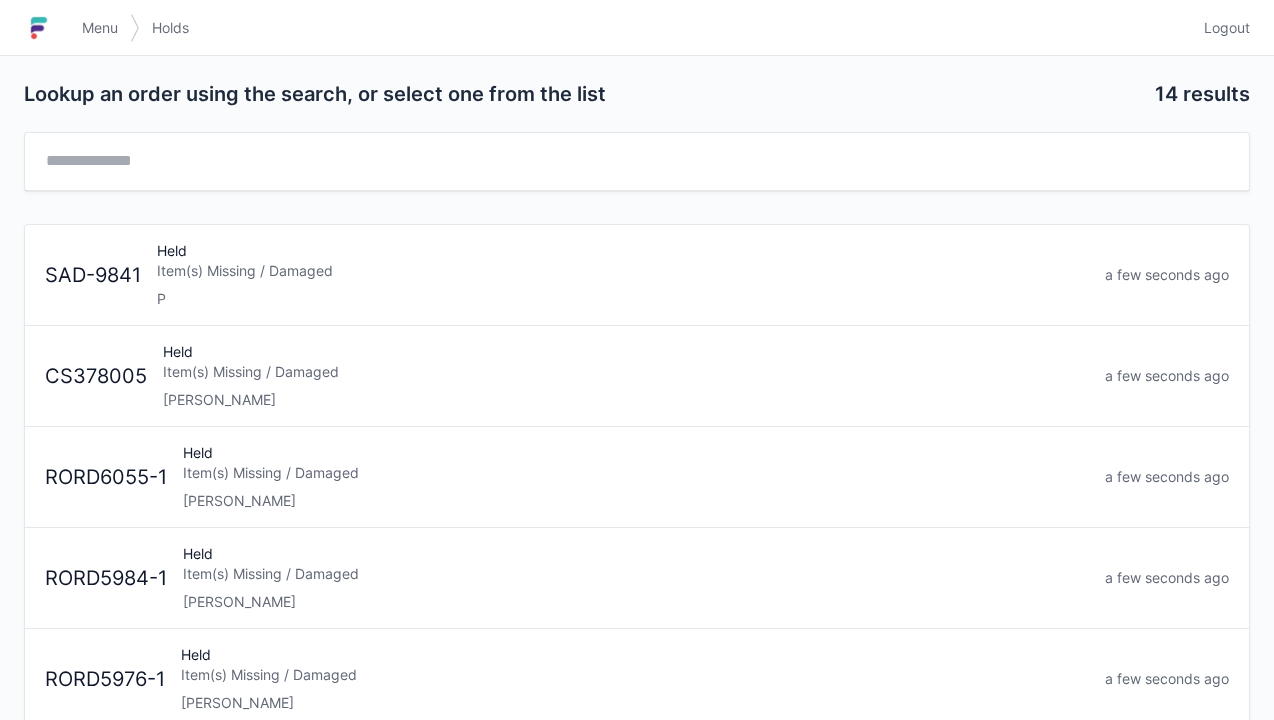 click on "P" at bounding box center [623, 299] 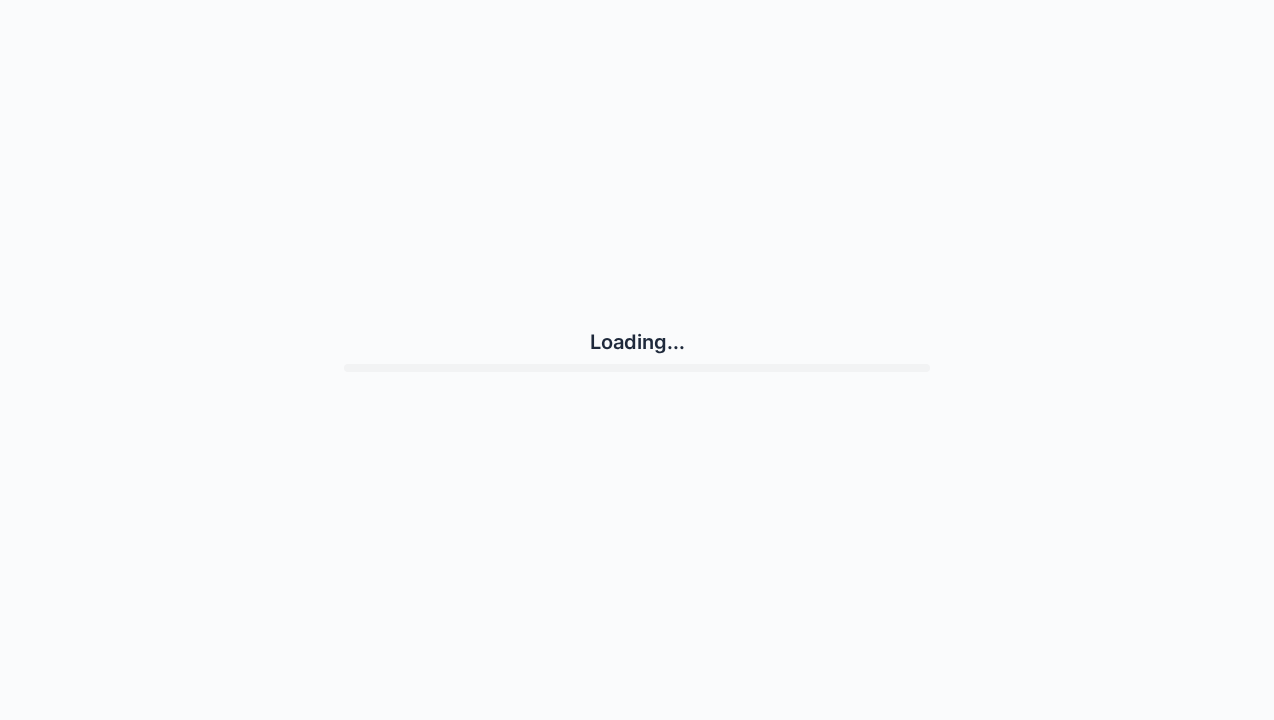 scroll, scrollTop: 0, scrollLeft: 0, axis: both 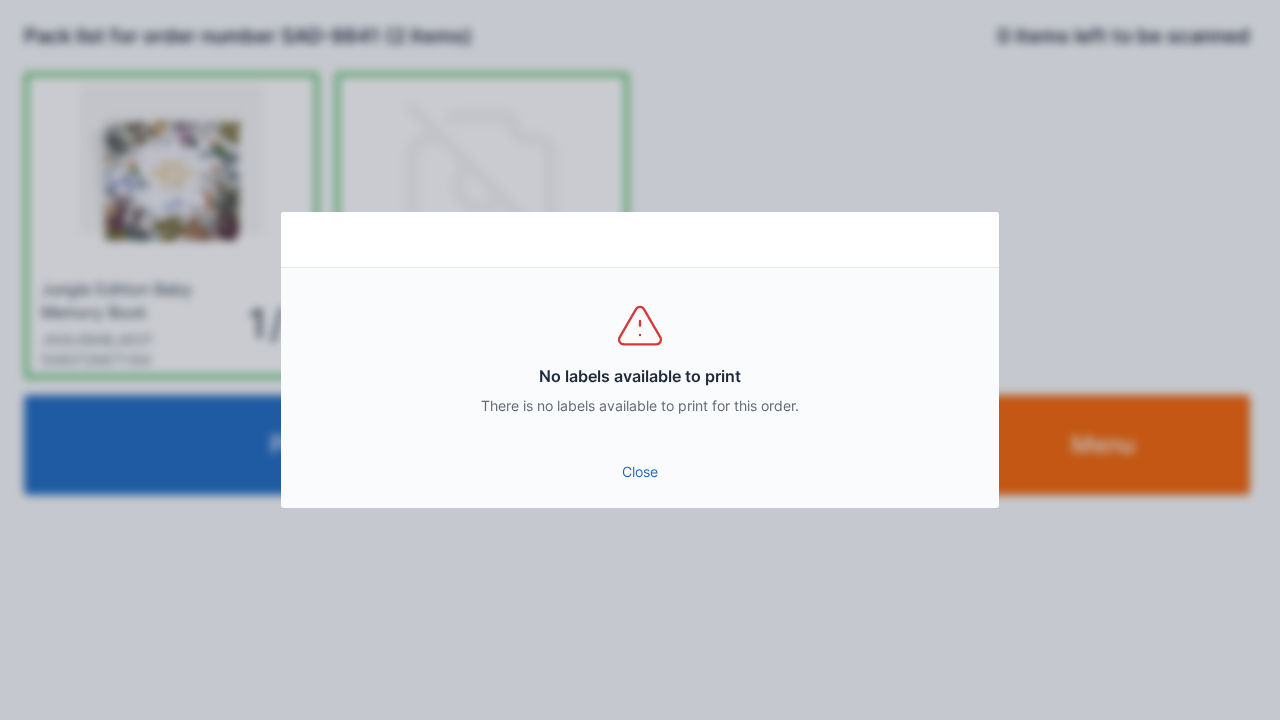click on "Close" at bounding box center (640, 472) 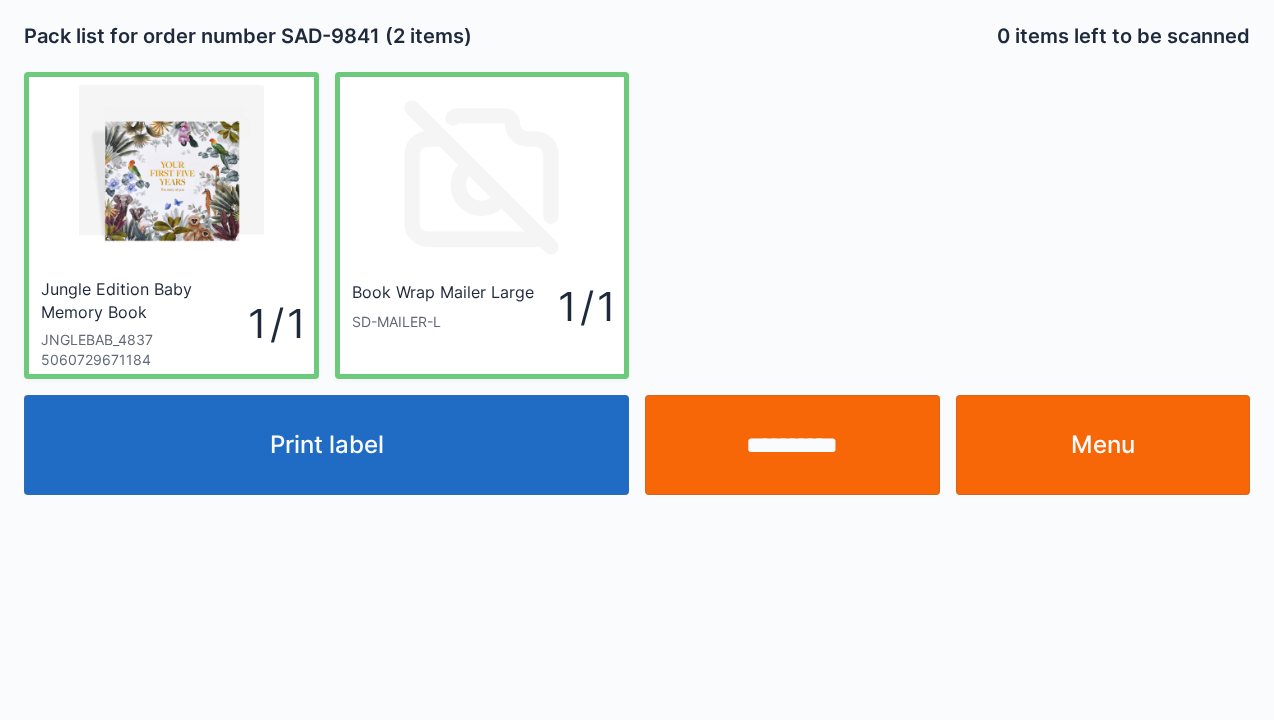 click on "Menu" at bounding box center [1103, 445] 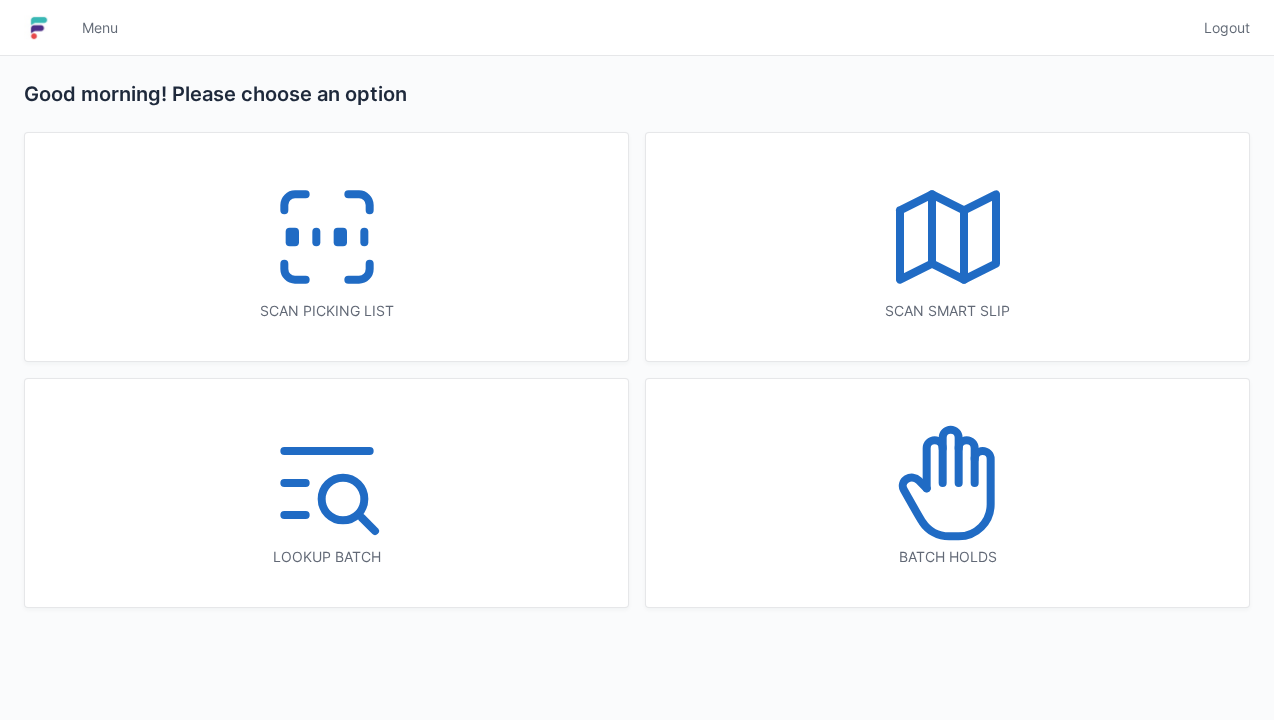 scroll, scrollTop: 0, scrollLeft: 0, axis: both 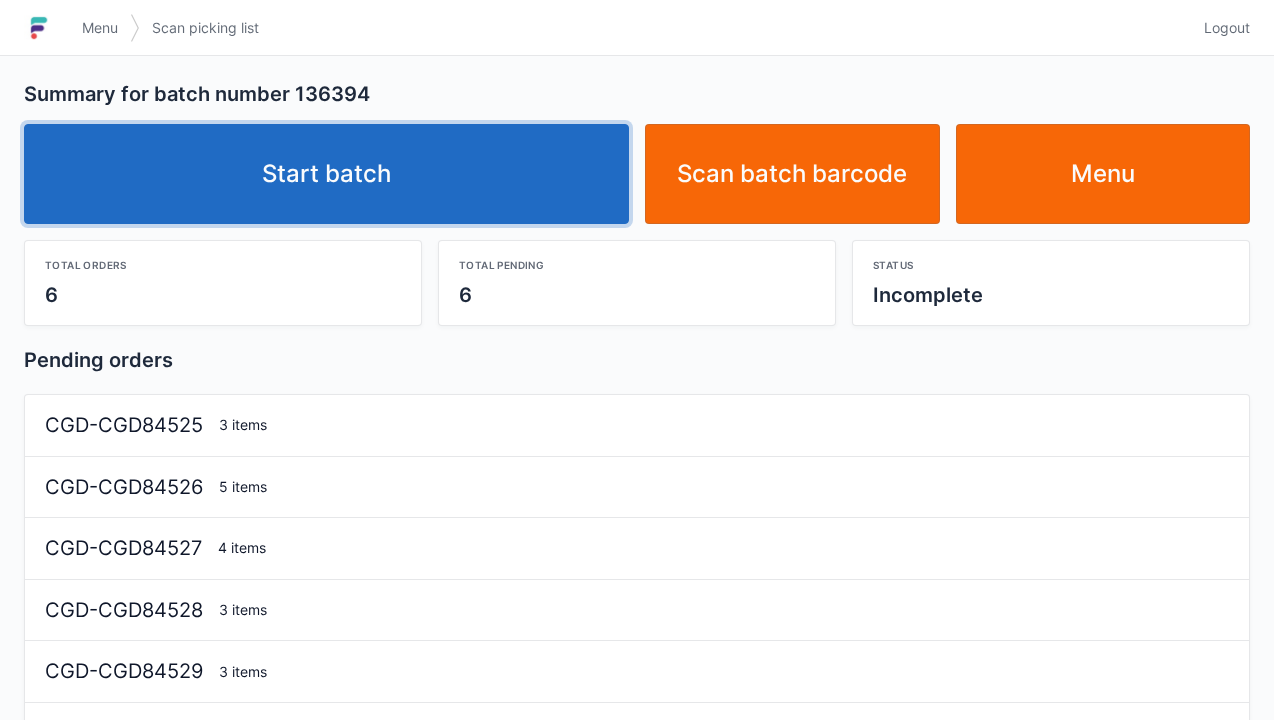 click on "Start batch" at bounding box center (326, 174) 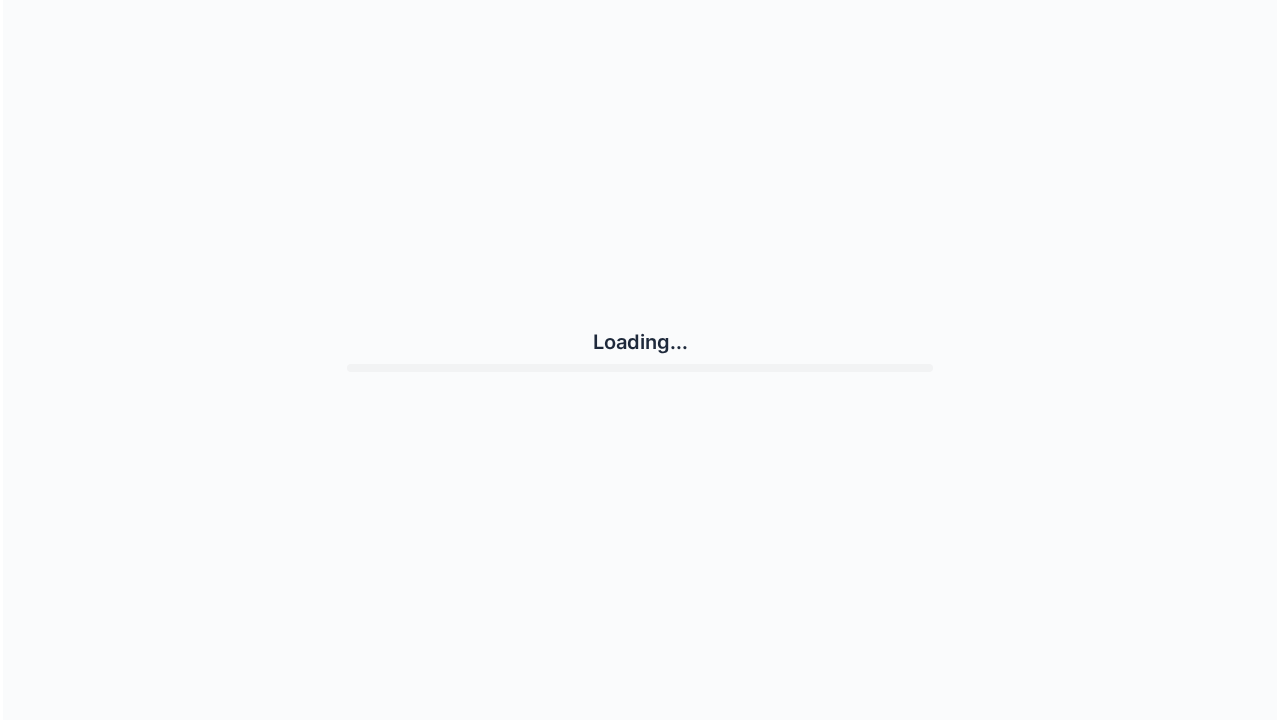 scroll, scrollTop: 0, scrollLeft: 0, axis: both 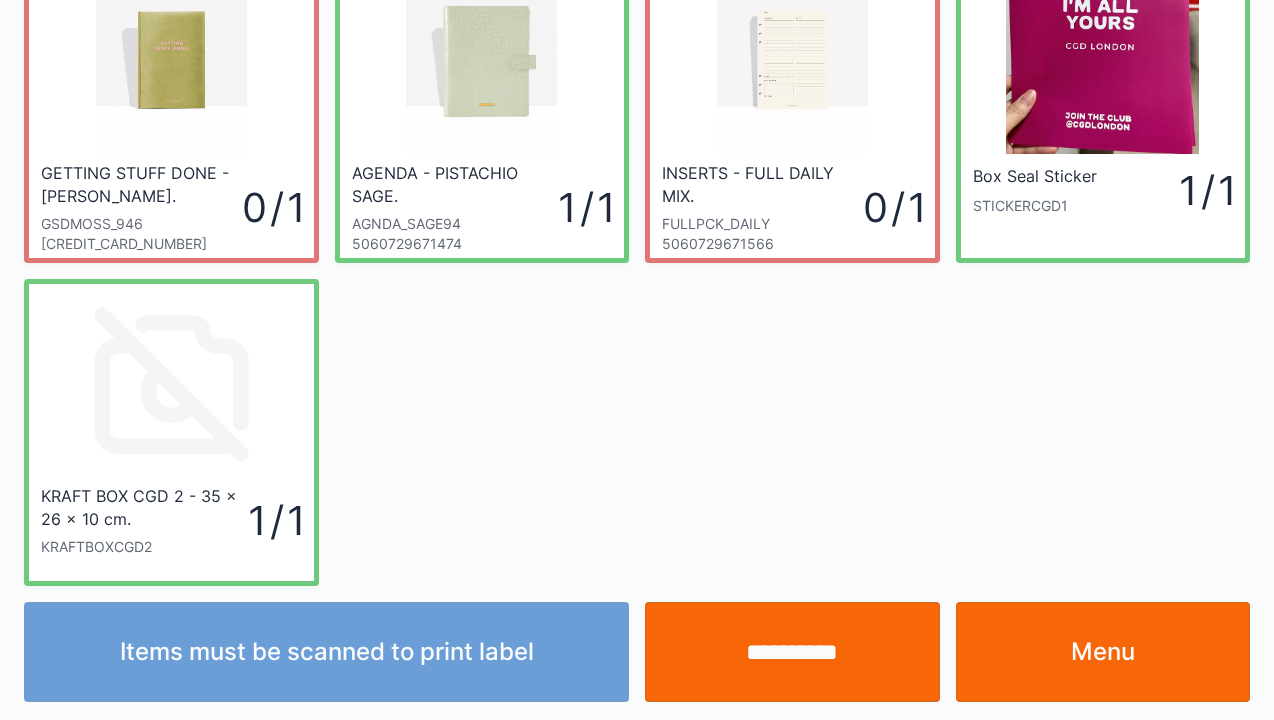 click on "**********" at bounding box center [792, 652] 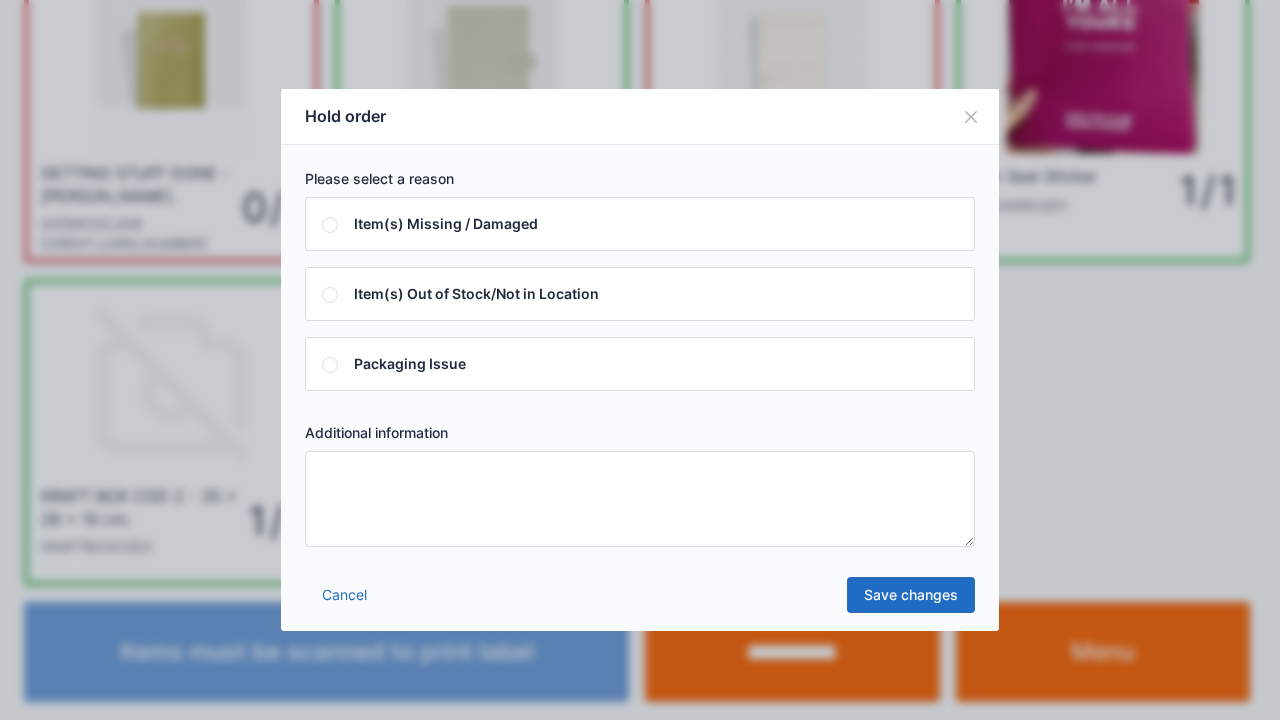 click at bounding box center (640, 499) 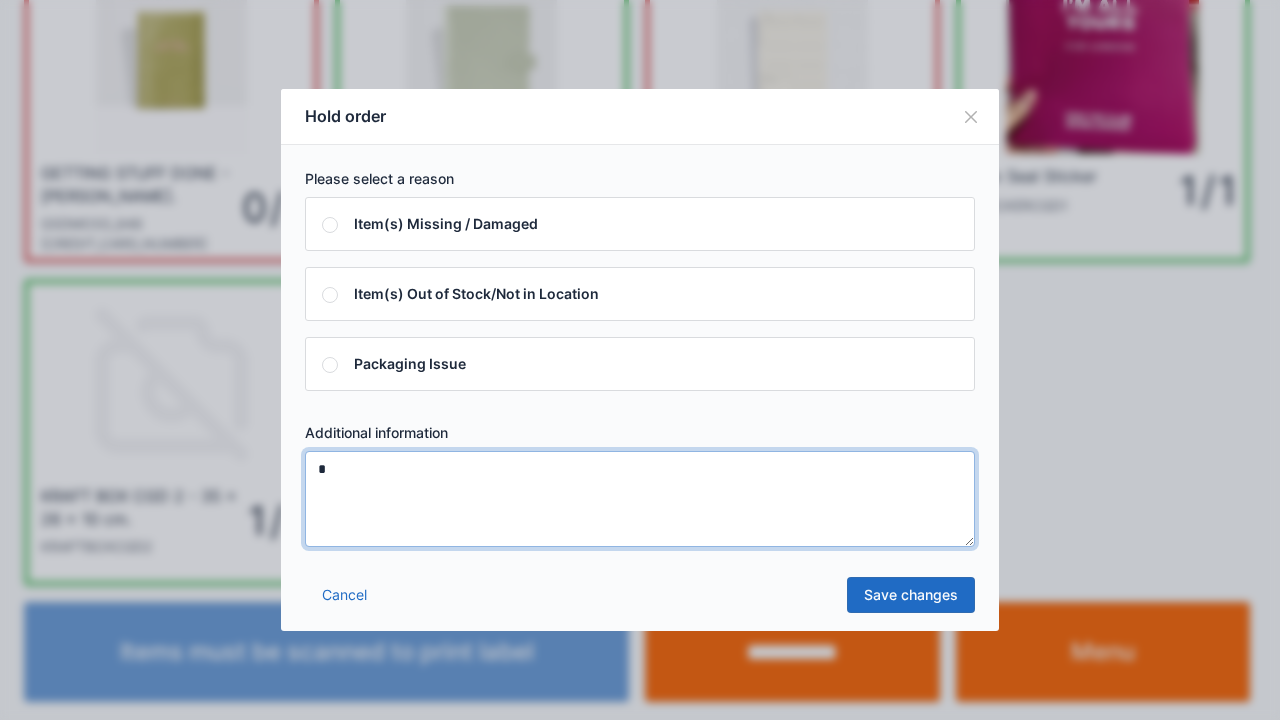 type on "*" 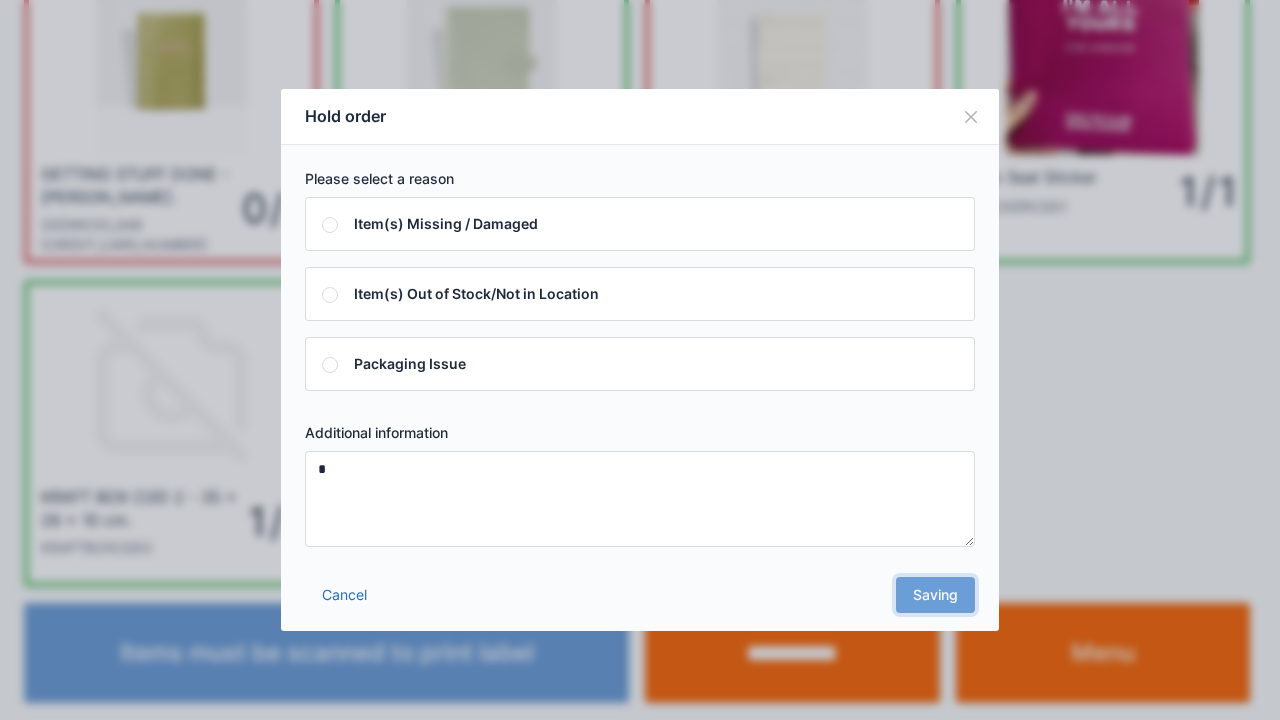 scroll, scrollTop: 0, scrollLeft: 0, axis: both 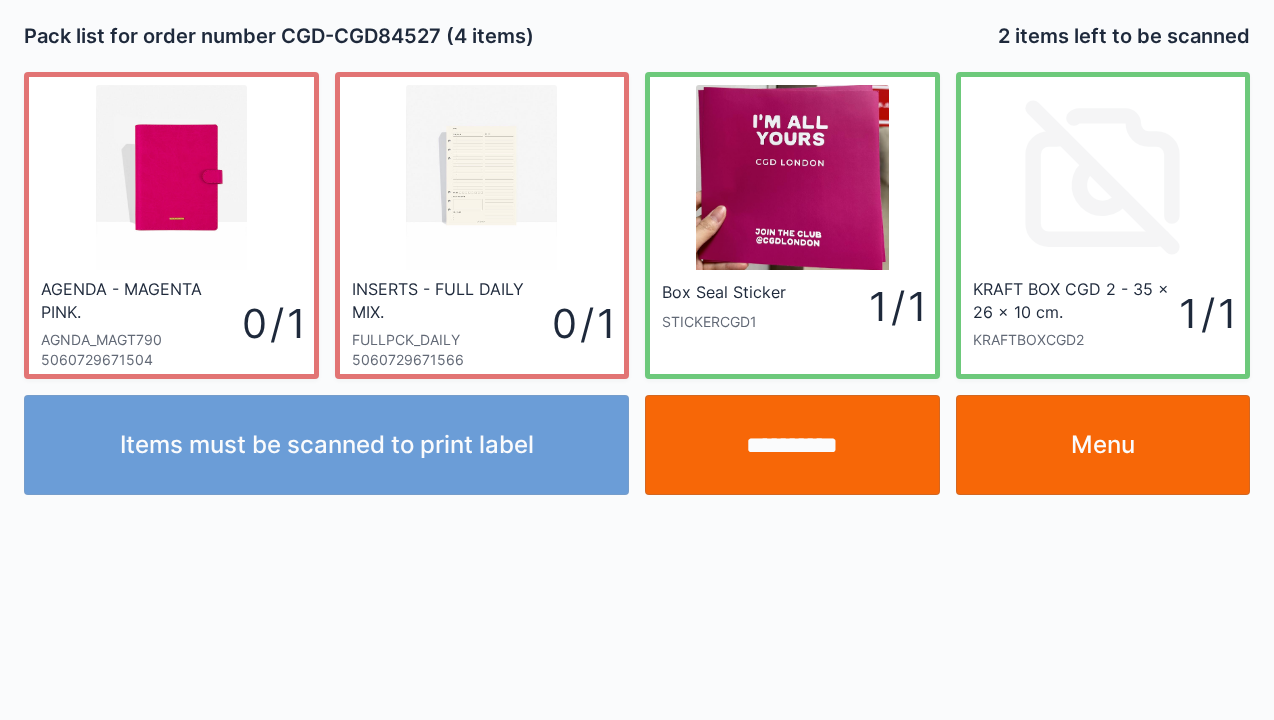 click on "**********" at bounding box center (792, 445) 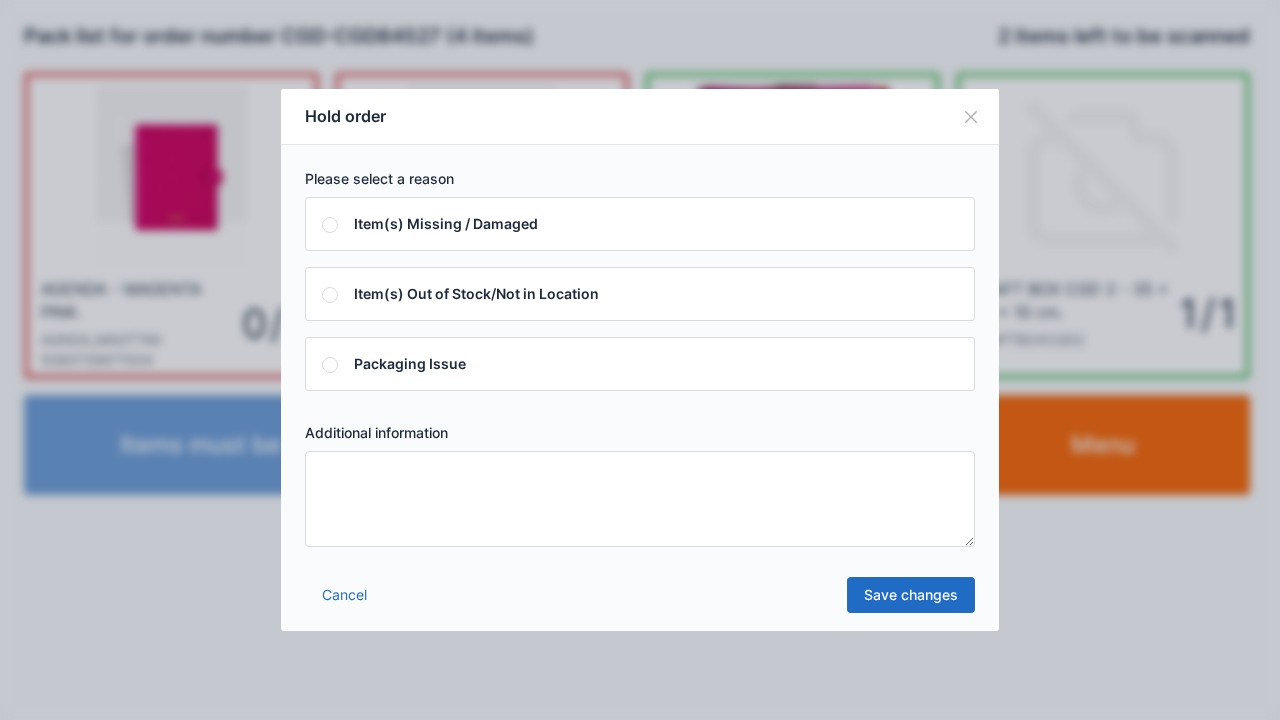 click at bounding box center [640, 499] 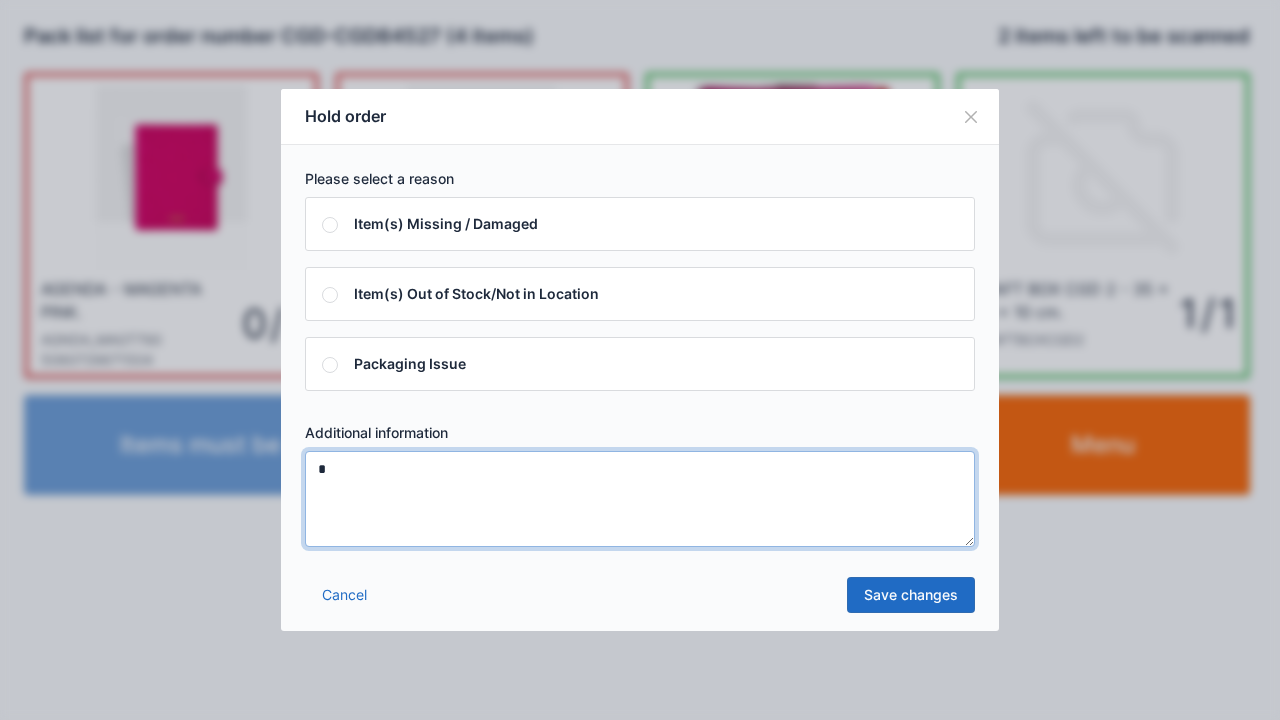 type on "*" 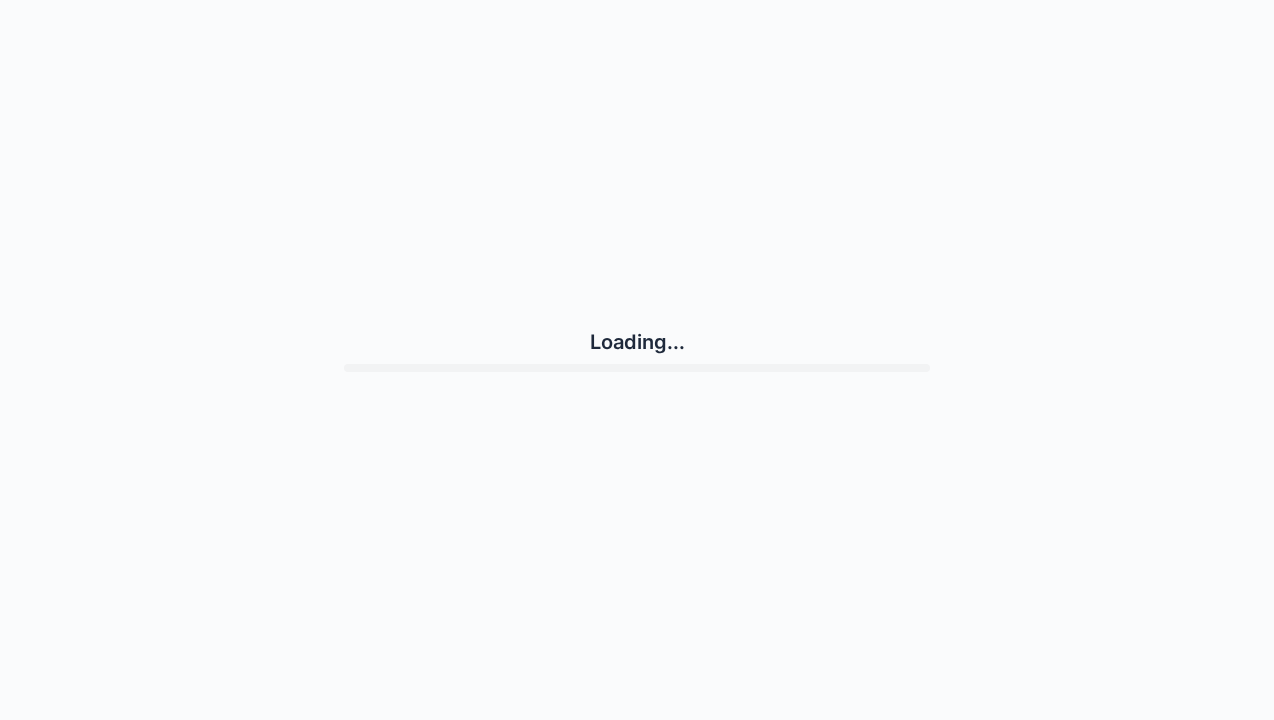 scroll, scrollTop: 0, scrollLeft: 0, axis: both 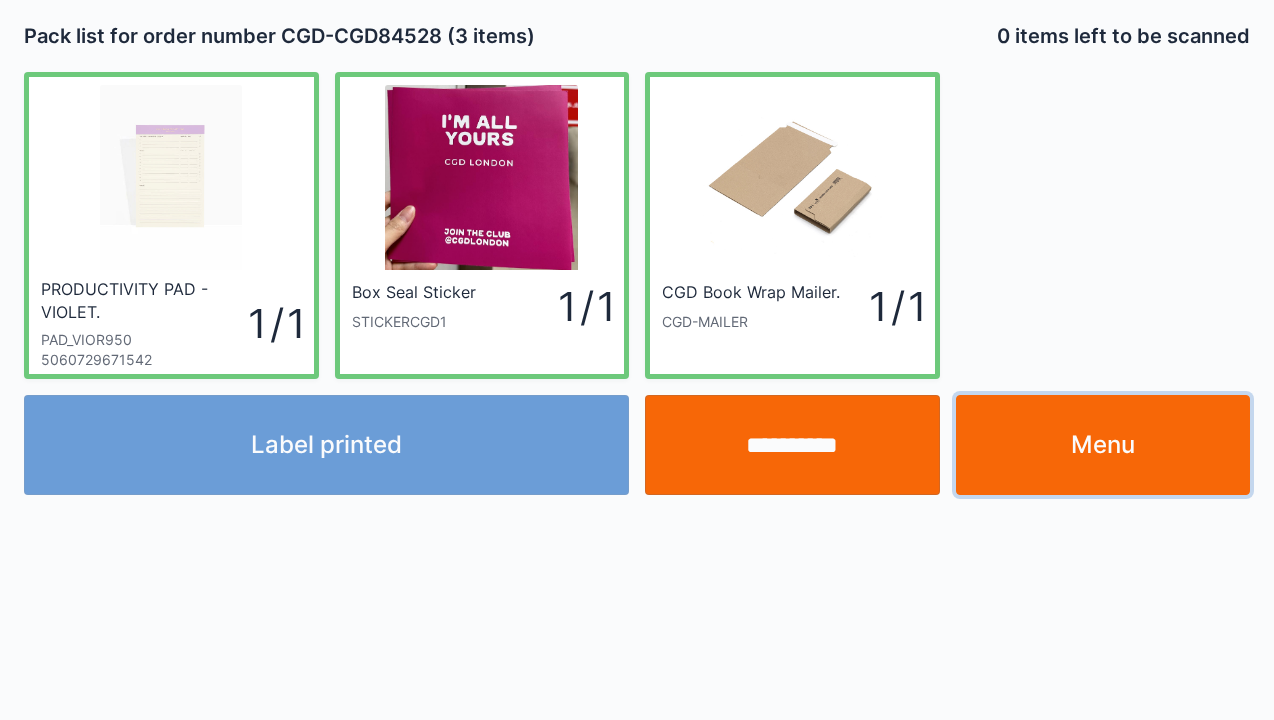 click on "Menu" at bounding box center [1103, 445] 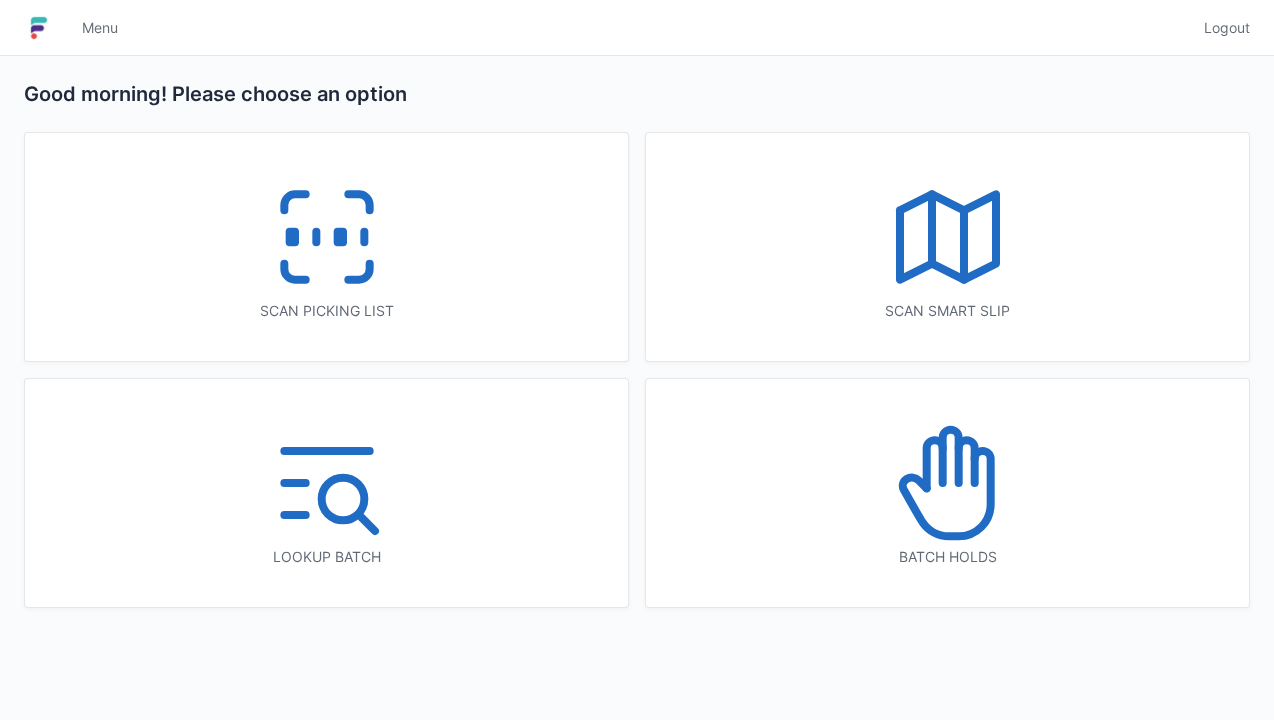 scroll, scrollTop: 0, scrollLeft: 0, axis: both 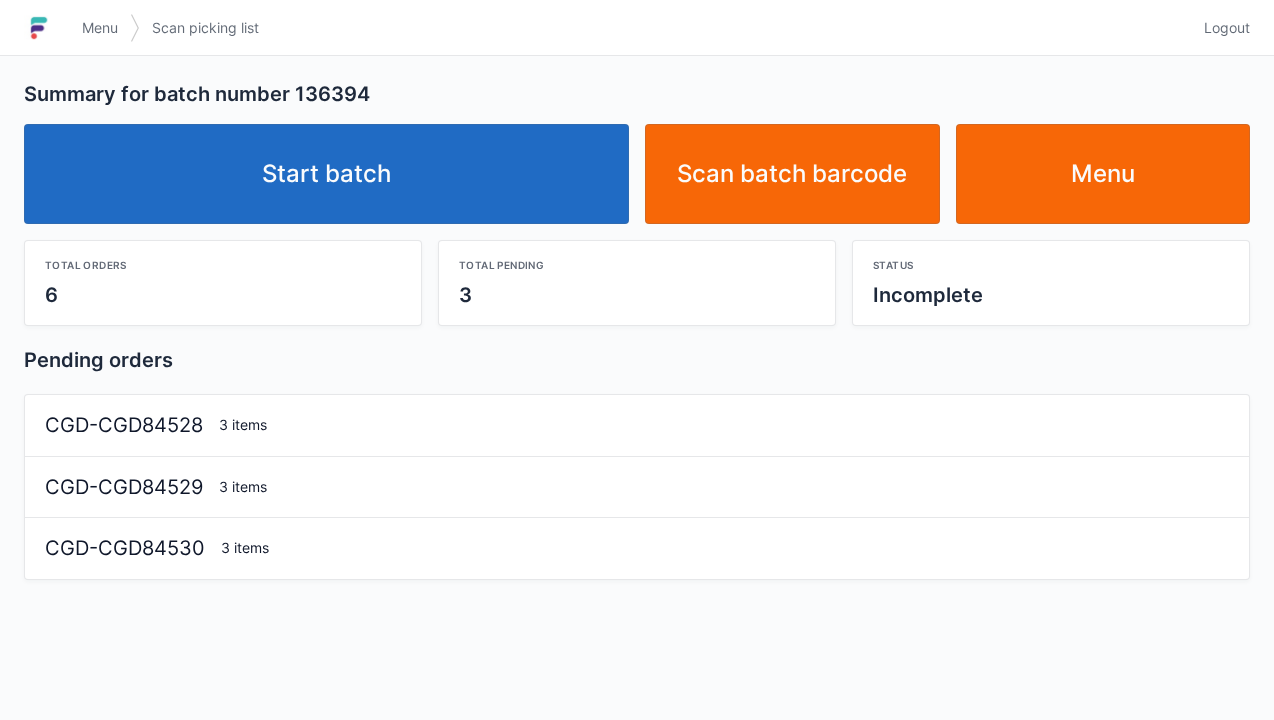 click on "Start batch" at bounding box center [326, 174] 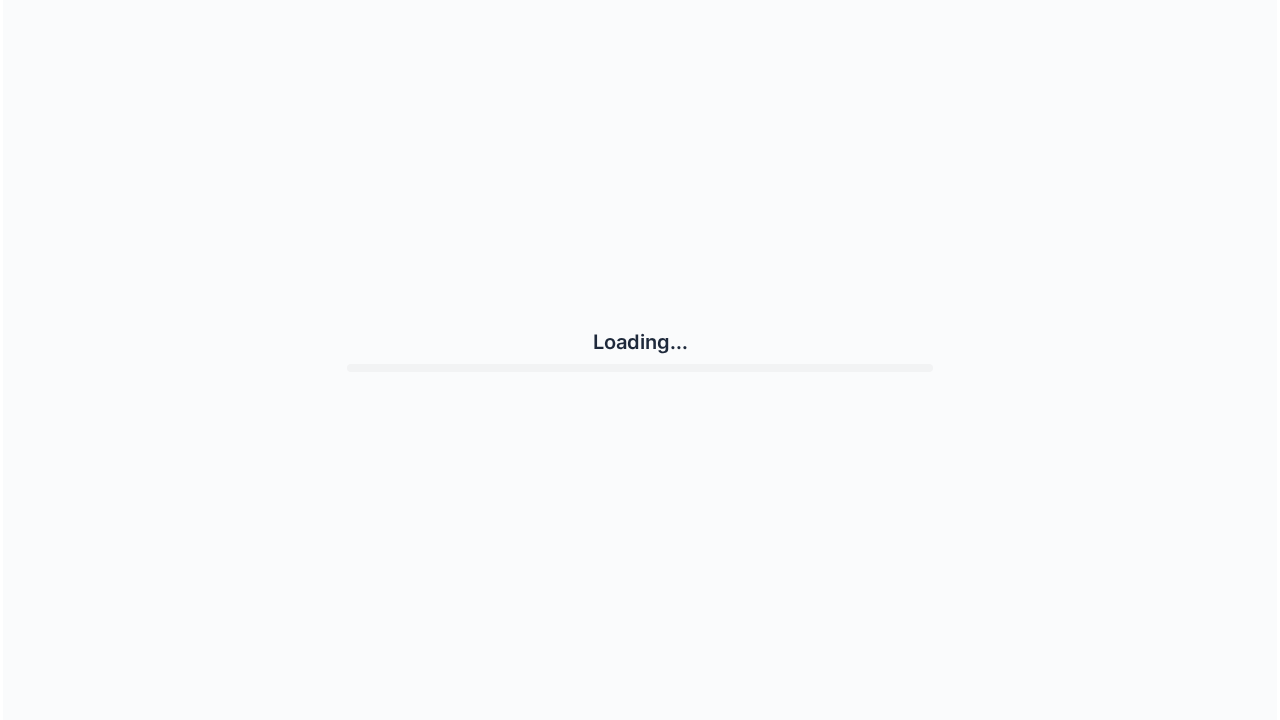 scroll, scrollTop: 0, scrollLeft: 0, axis: both 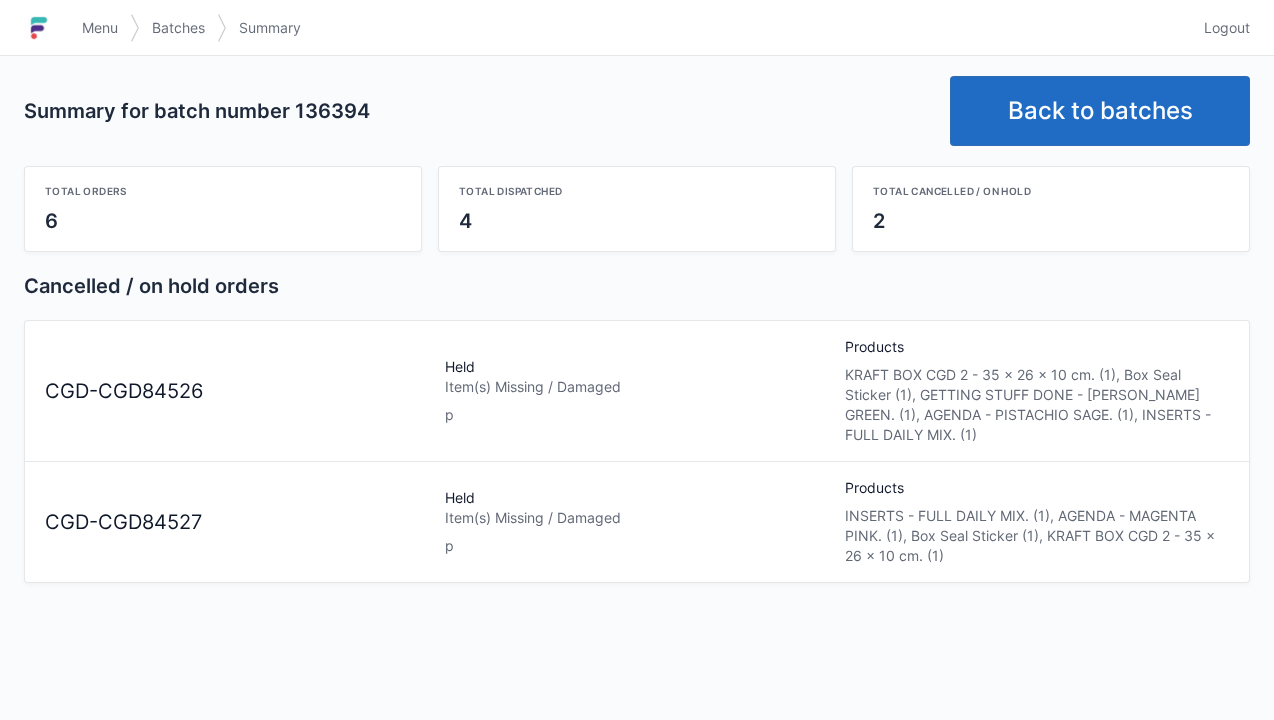 click on "Menu" at bounding box center [100, 28] 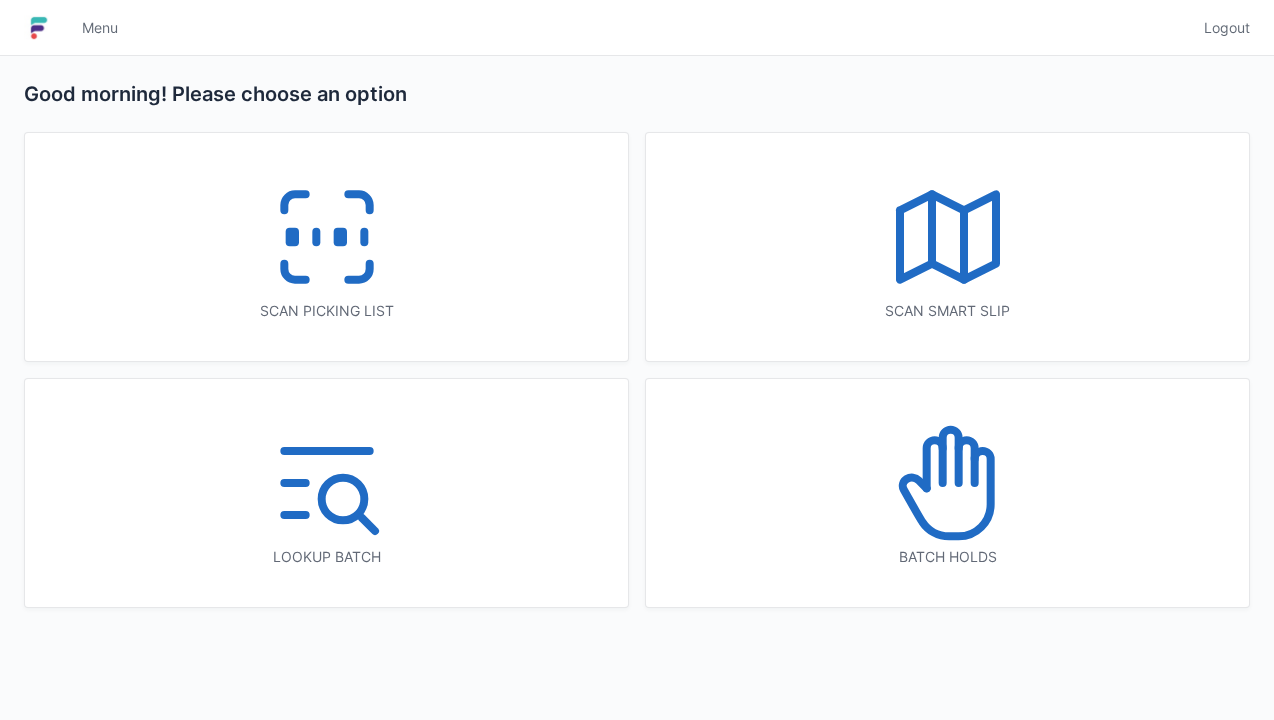 scroll, scrollTop: 0, scrollLeft: 0, axis: both 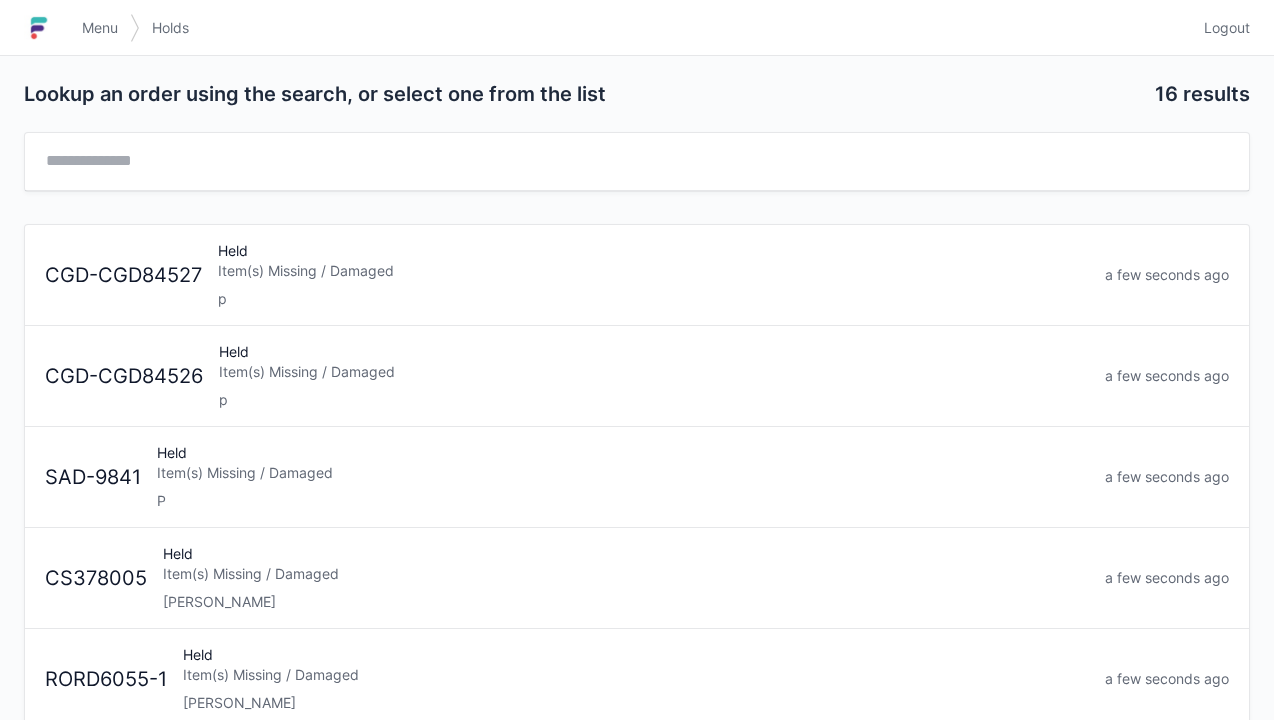 click on "Item(s) Missing / Damaged" at bounding box center (653, 271) 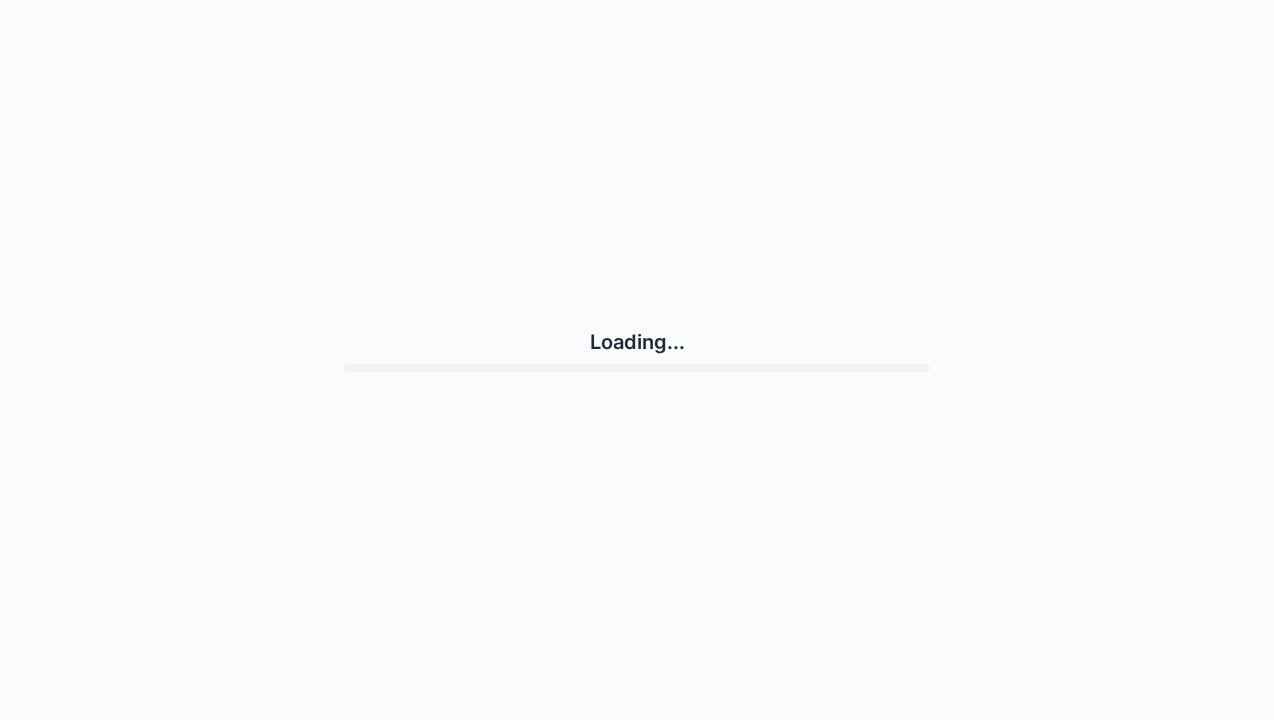 scroll, scrollTop: 0, scrollLeft: 0, axis: both 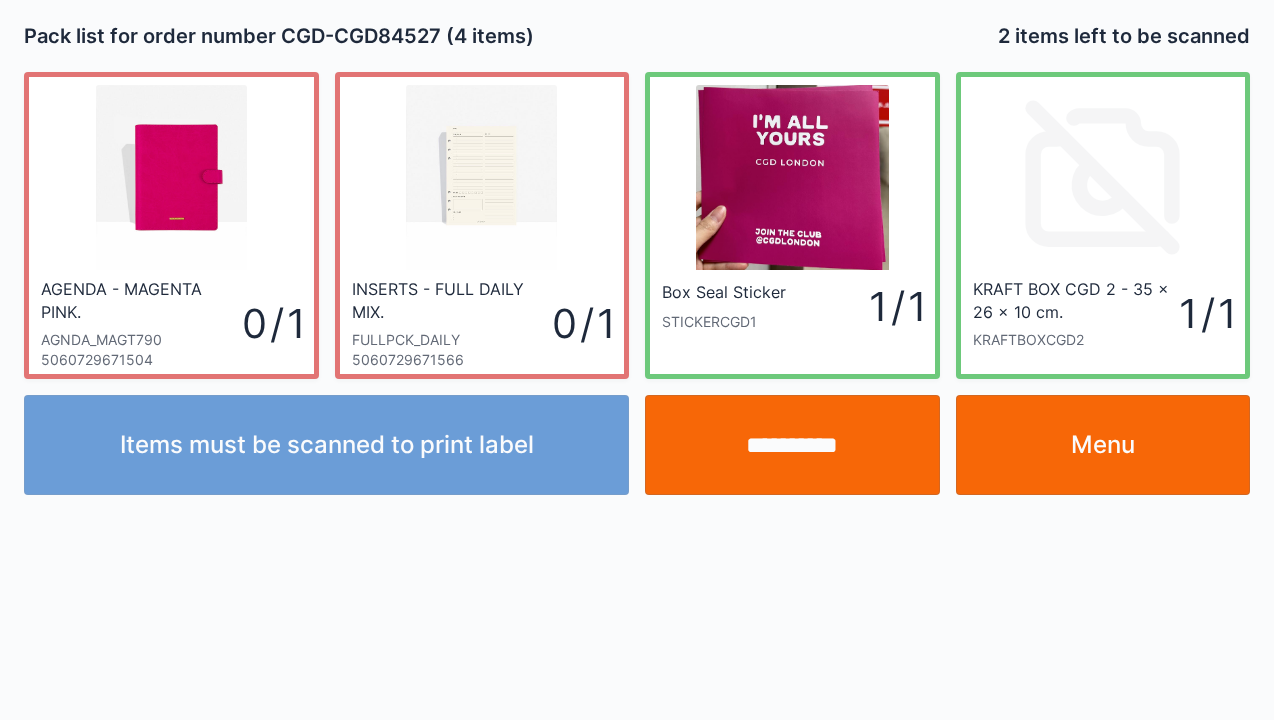 click on "Menu" at bounding box center [1103, 445] 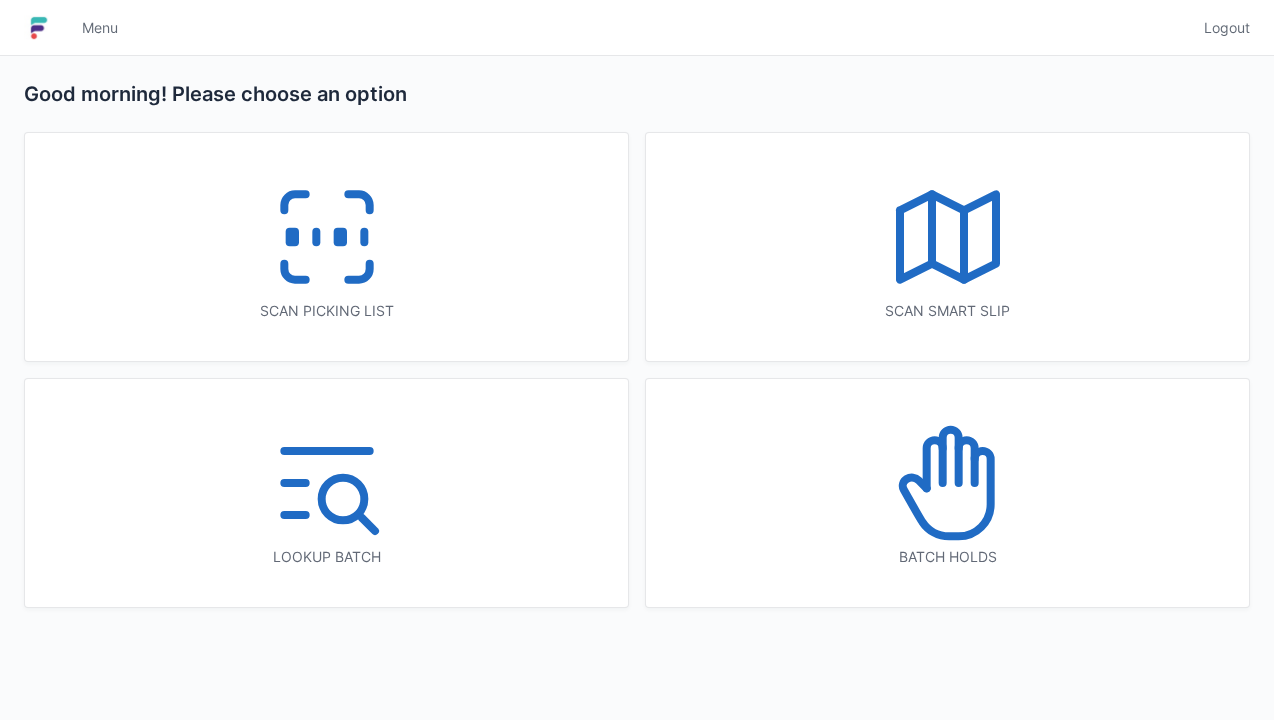 scroll, scrollTop: 0, scrollLeft: 0, axis: both 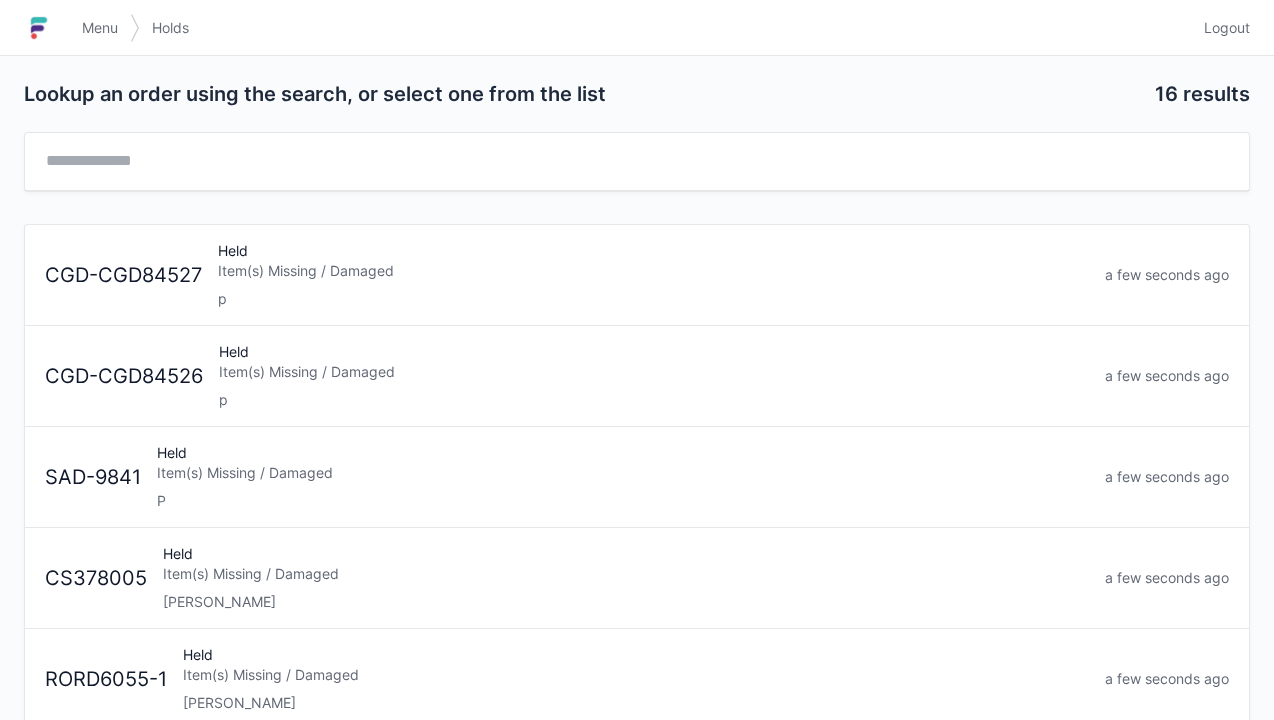 click on "p" at bounding box center [654, 400] 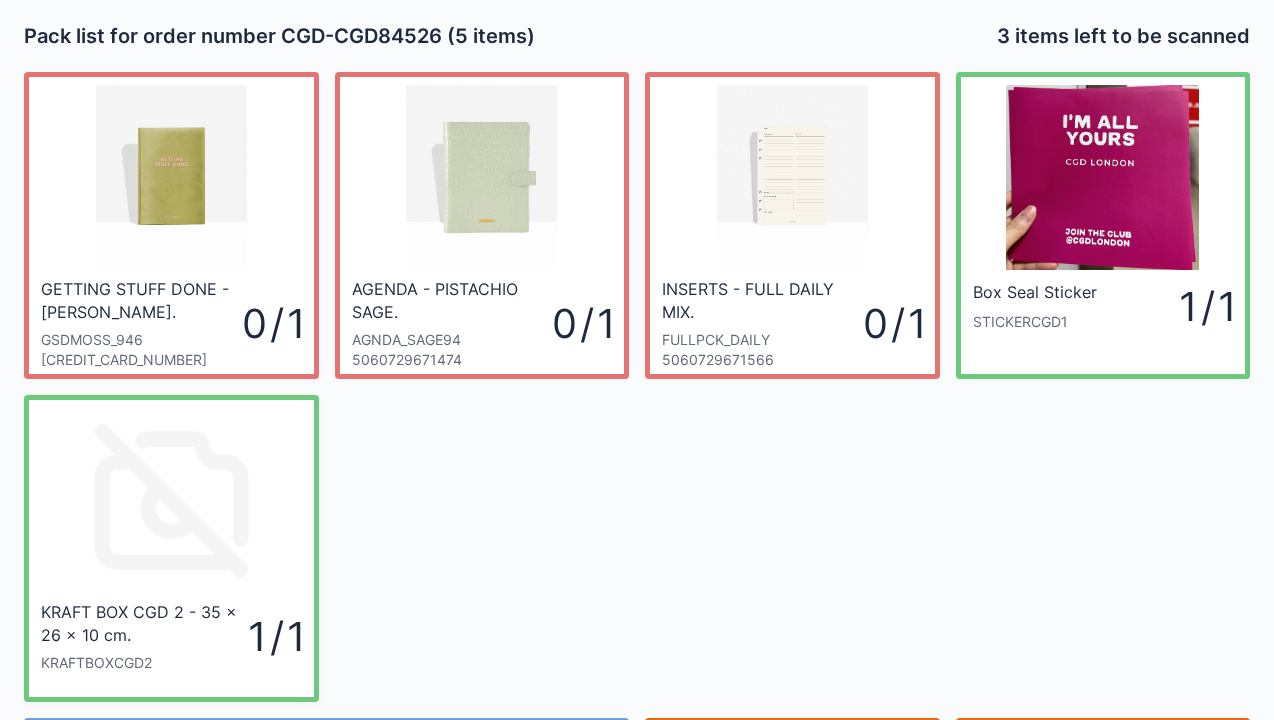 scroll, scrollTop: 116, scrollLeft: 0, axis: vertical 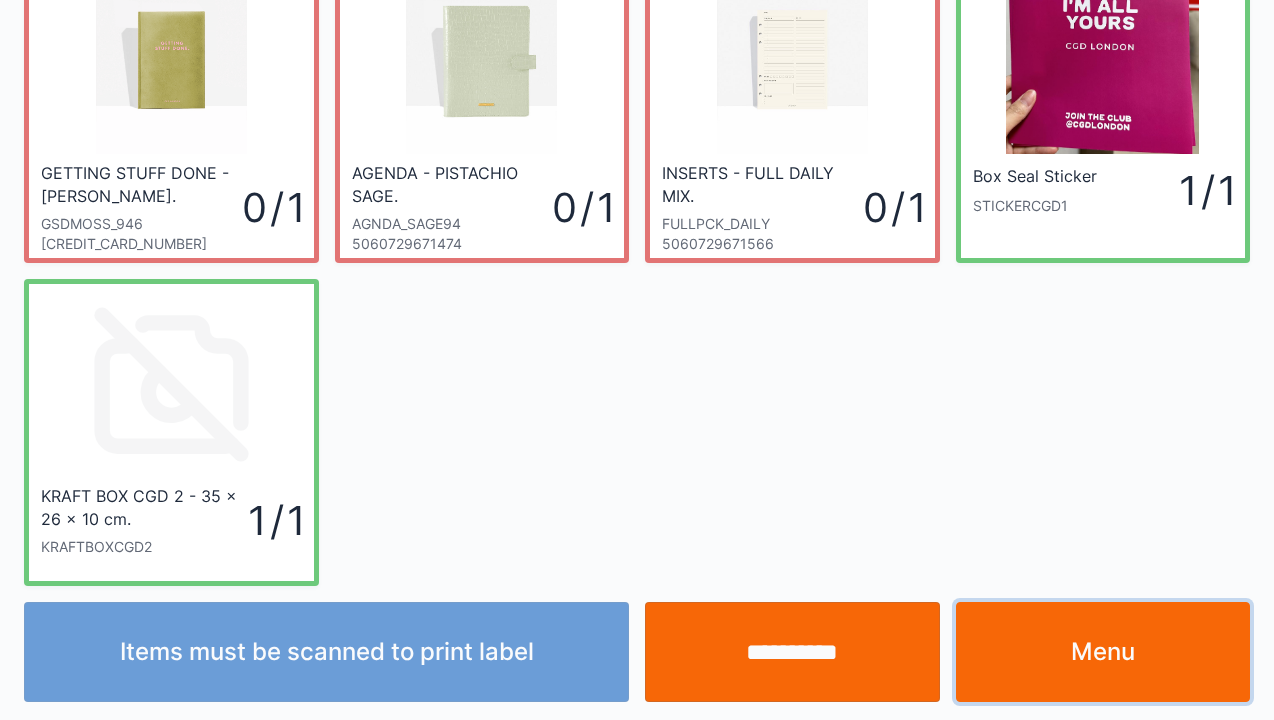 click on "Menu" at bounding box center (1103, 652) 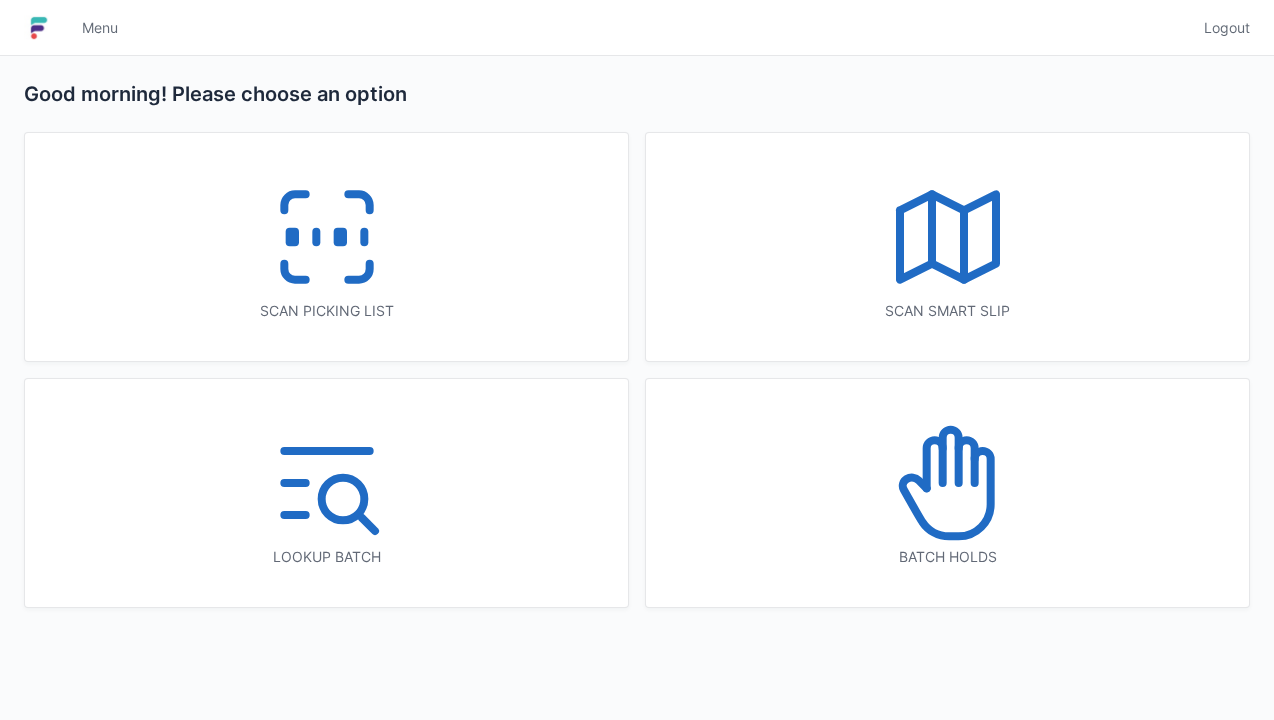 scroll, scrollTop: 0, scrollLeft: 0, axis: both 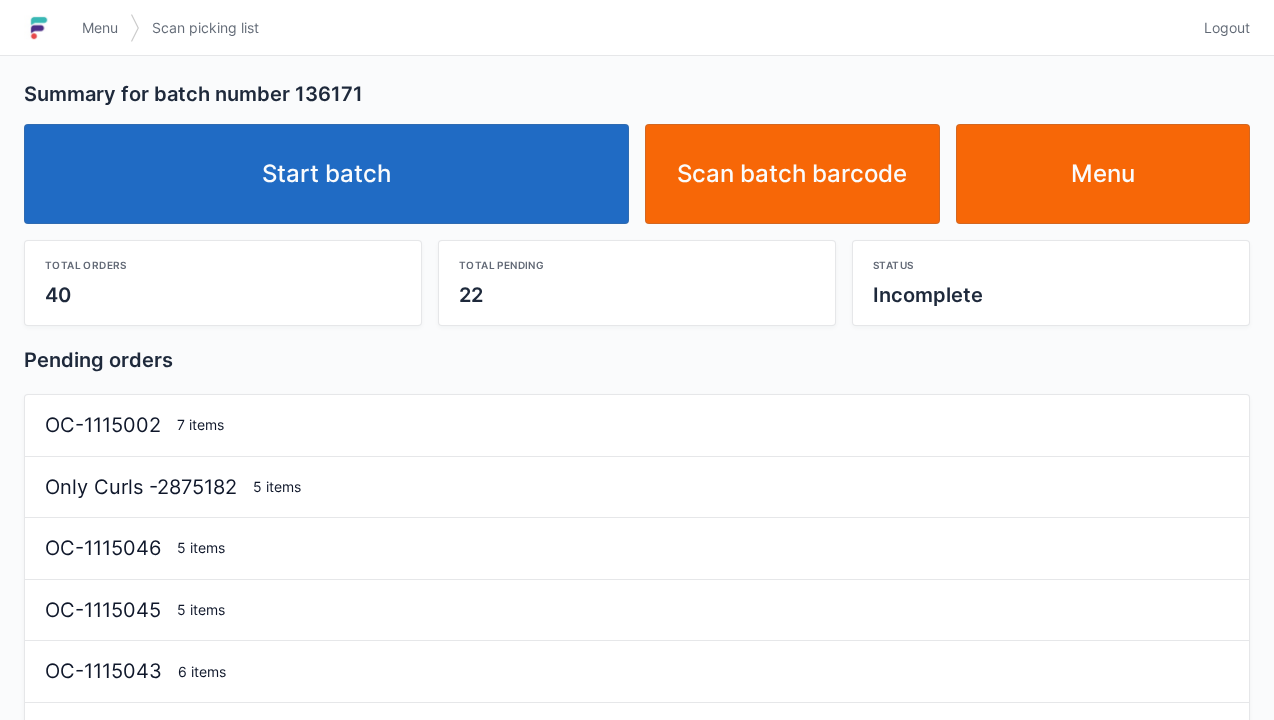 click on "Start batch" at bounding box center (326, 174) 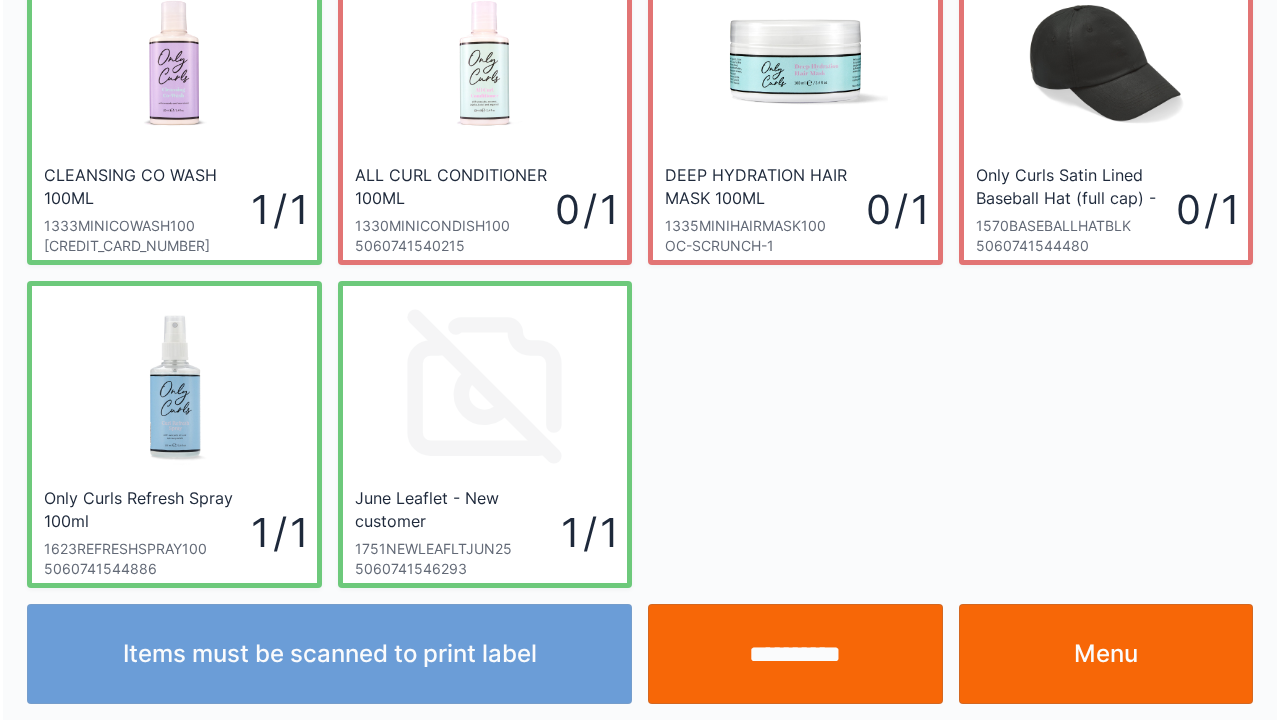 scroll, scrollTop: 116, scrollLeft: 0, axis: vertical 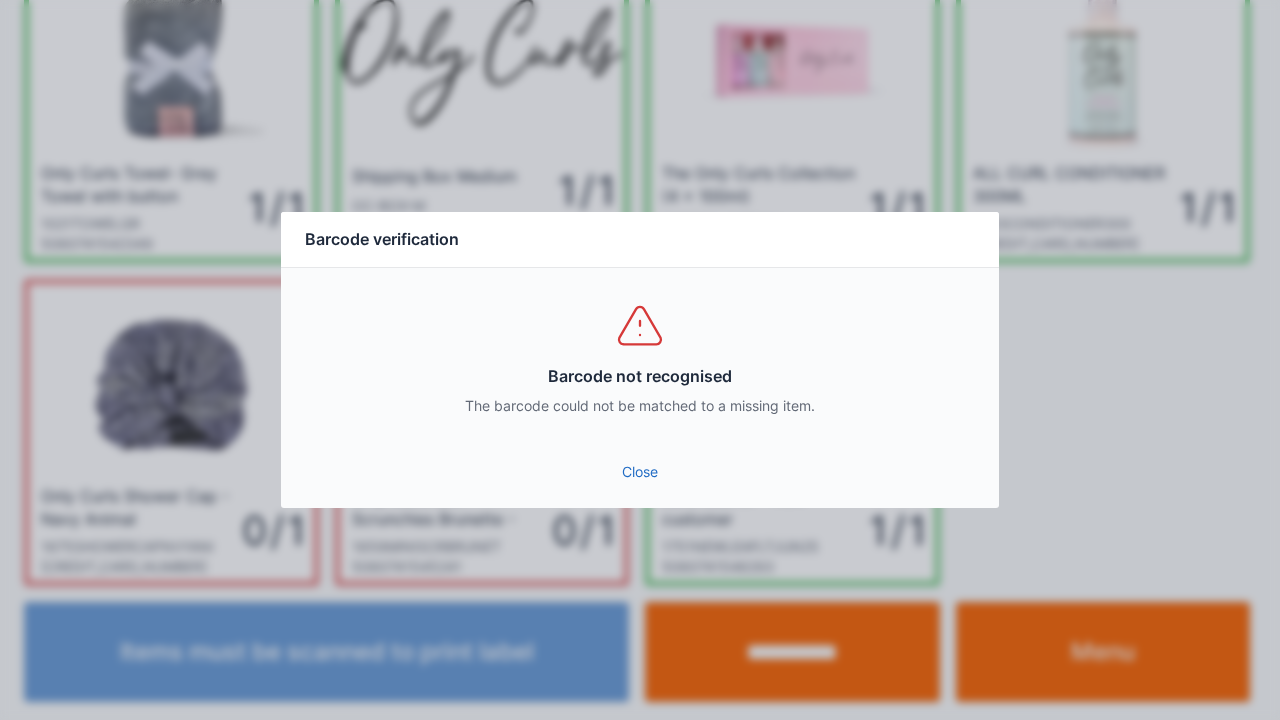 click on "Close" at bounding box center [640, 472] 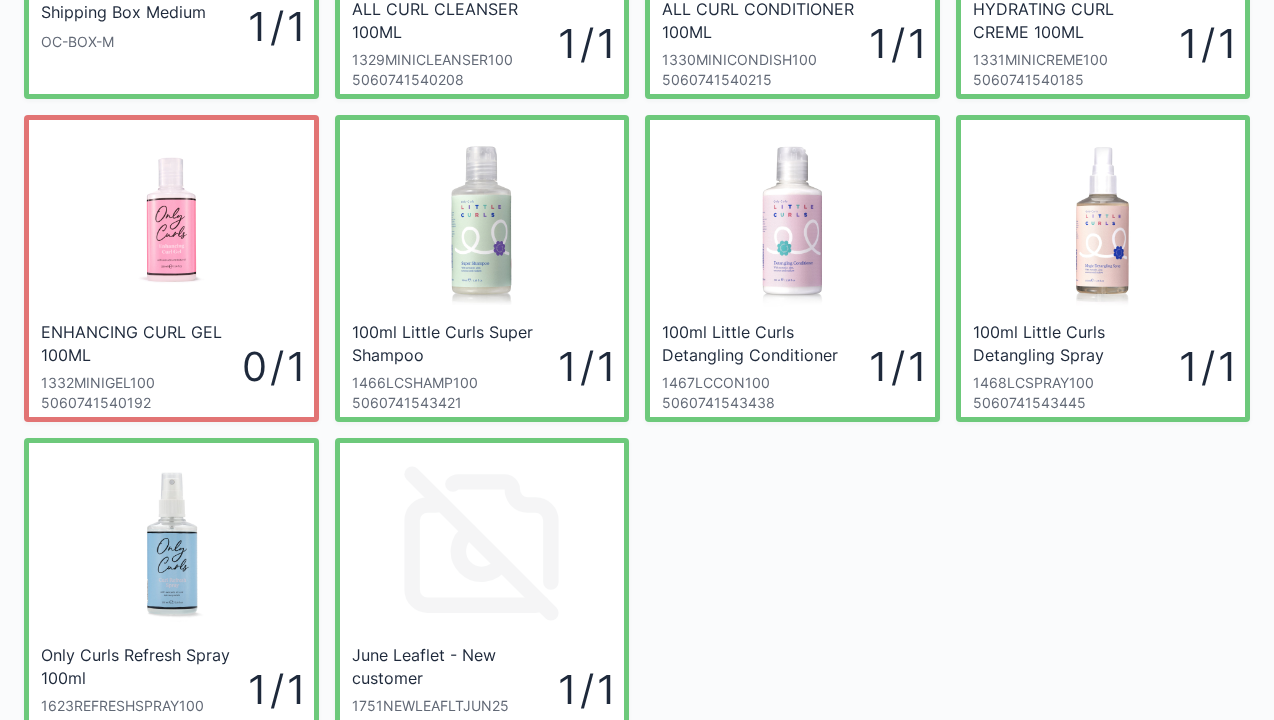 scroll, scrollTop: 320, scrollLeft: 0, axis: vertical 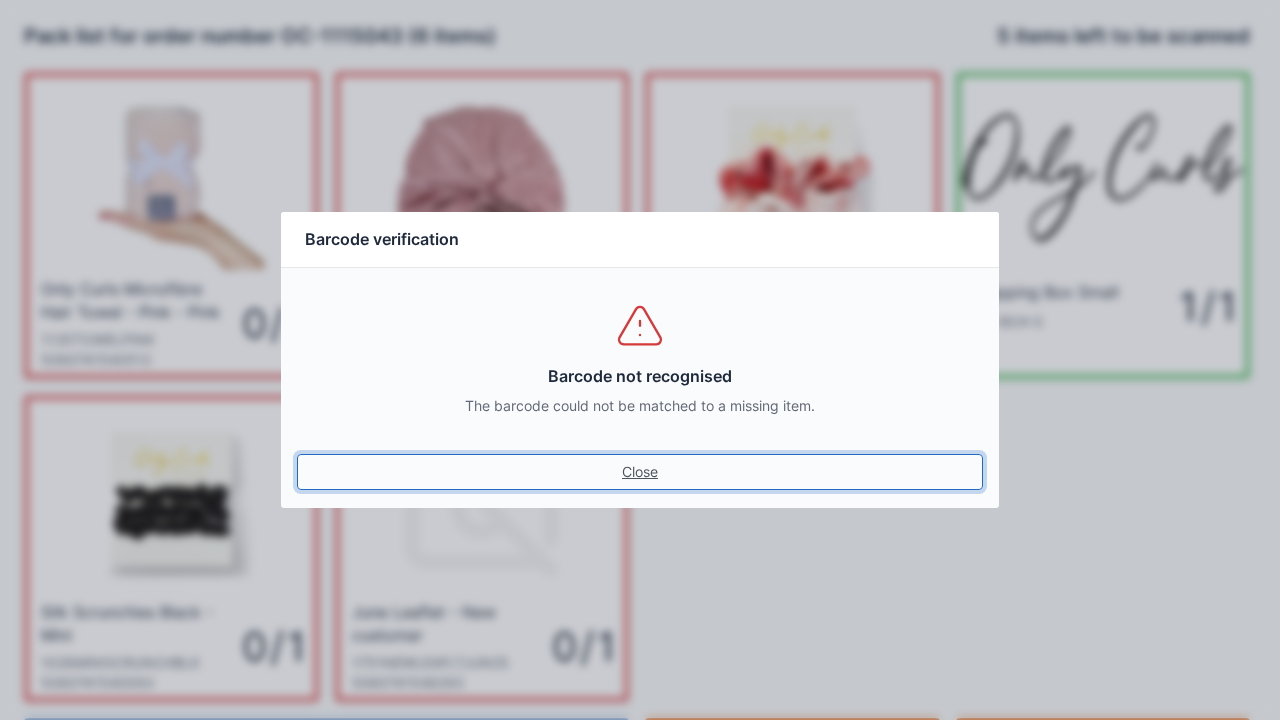 click on "Close" at bounding box center (640, 472) 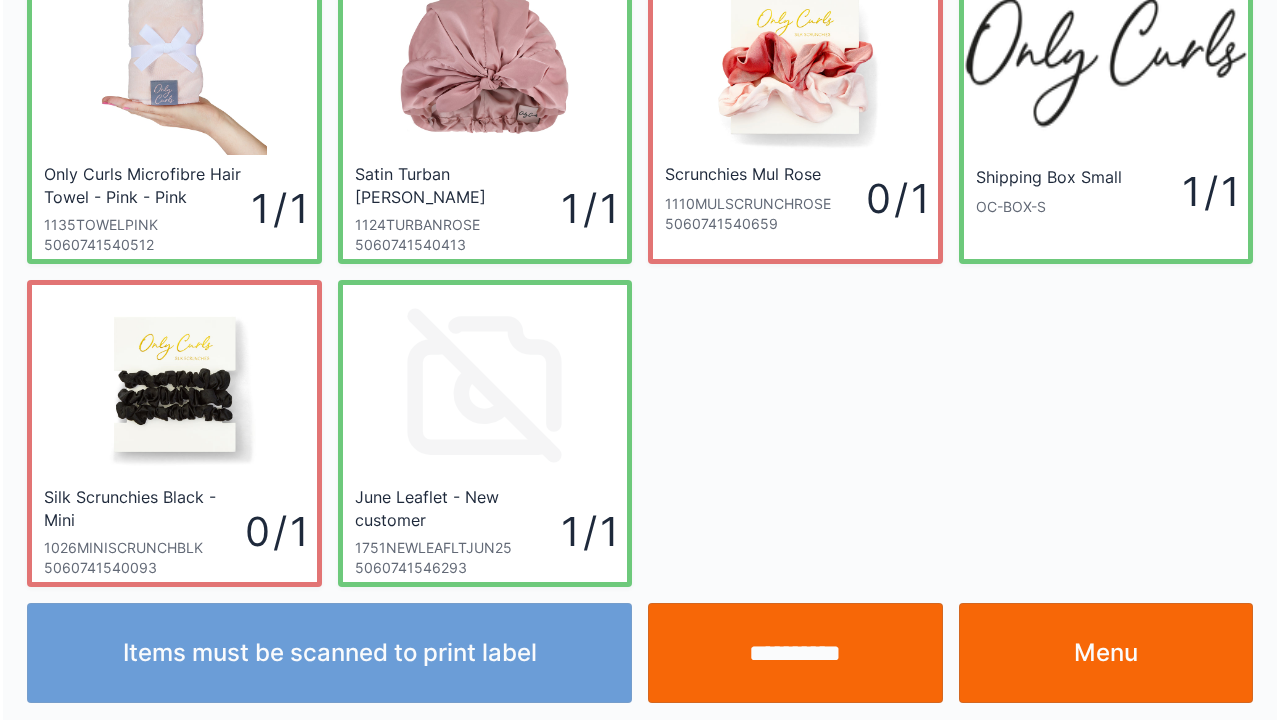 scroll, scrollTop: 116, scrollLeft: 0, axis: vertical 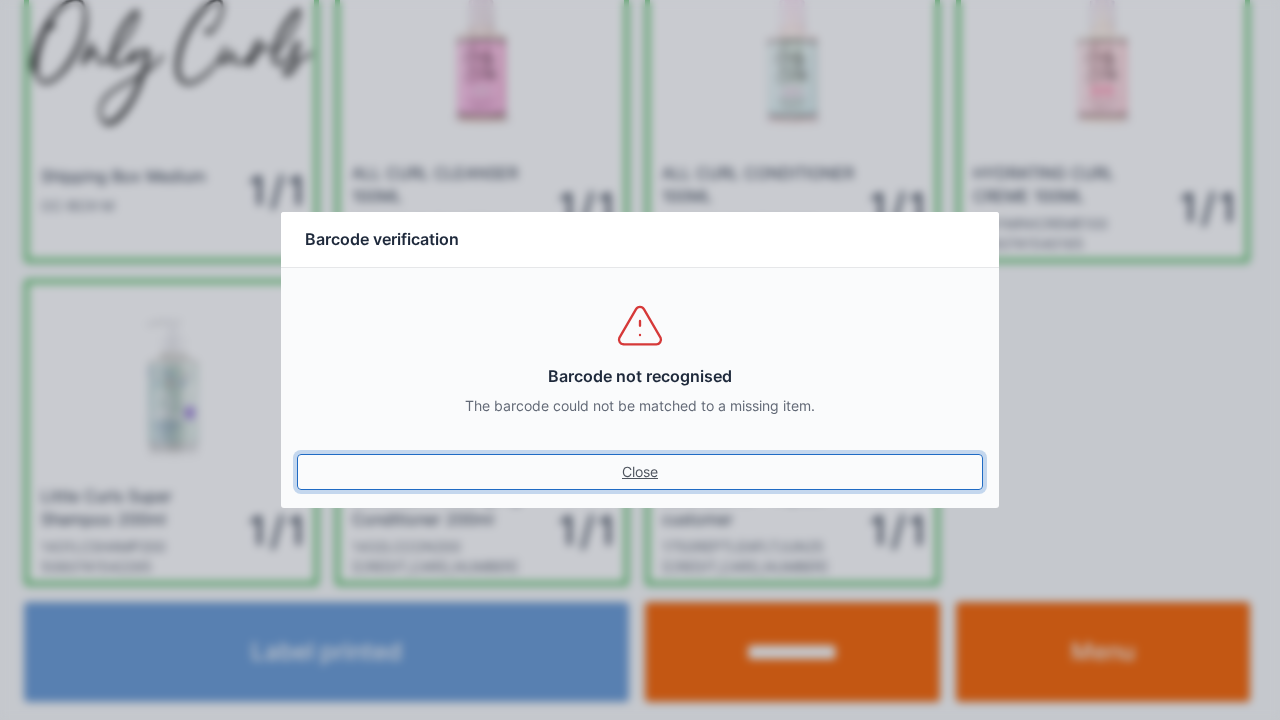 click on "Close" at bounding box center (640, 472) 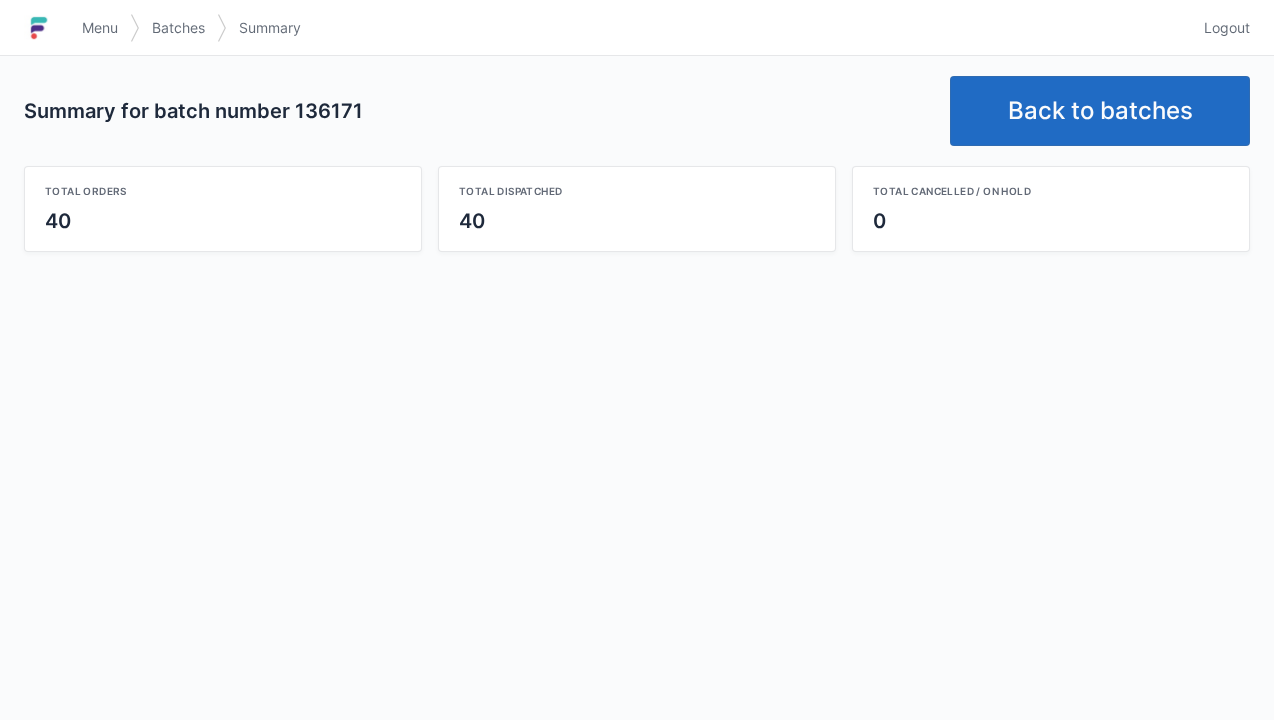 scroll, scrollTop: 0, scrollLeft: 0, axis: both 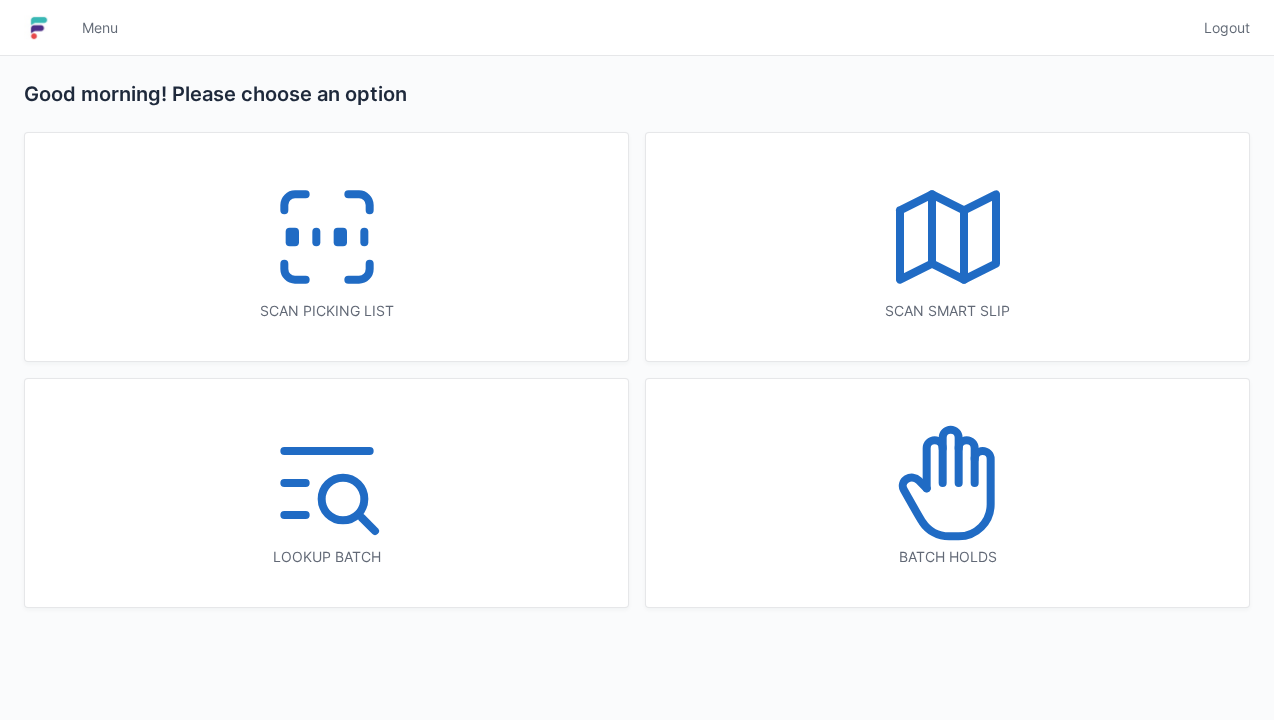 click 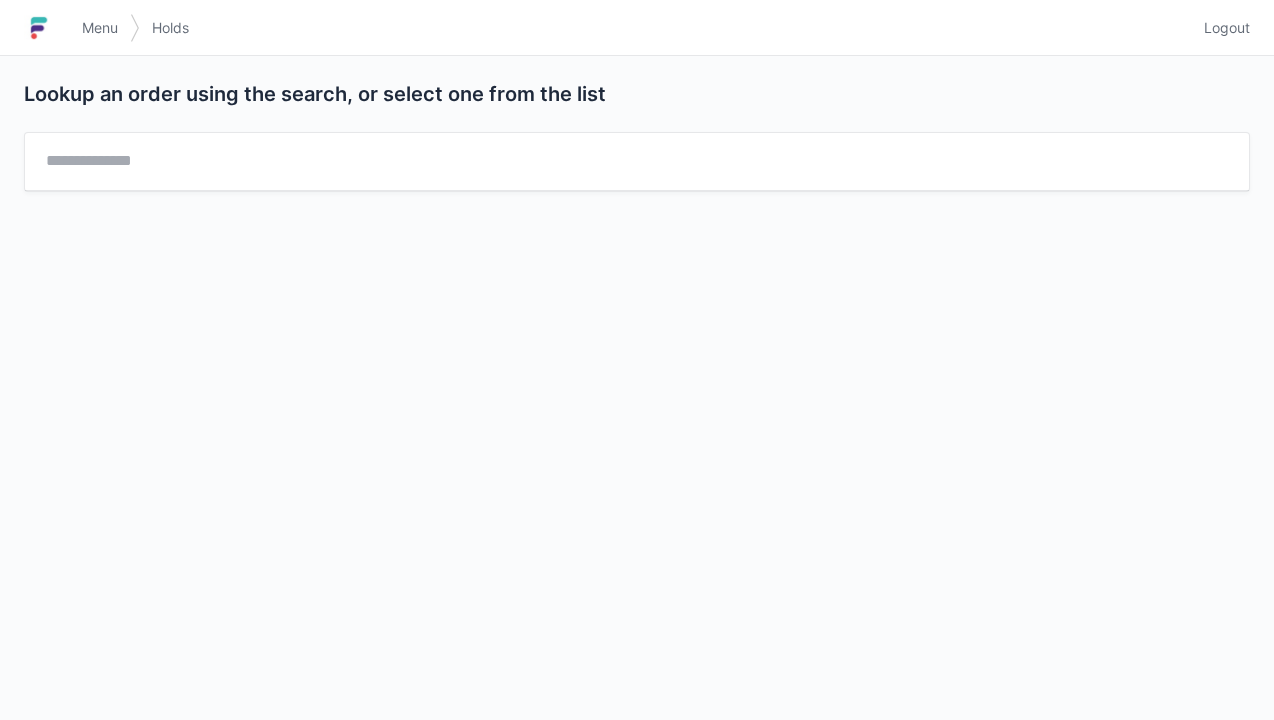 scroll, scrollTop: 0, scrollLeft: 0, axis: both 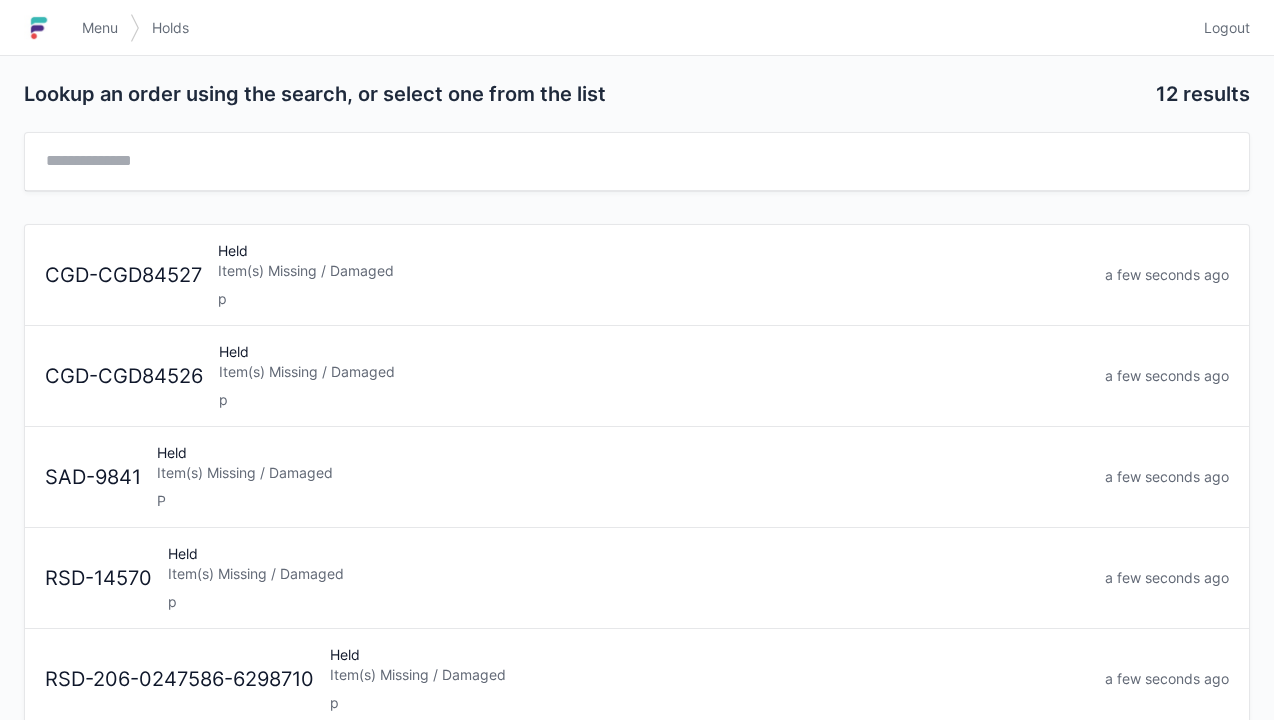 click on "P" at bounding box center [623, 501] 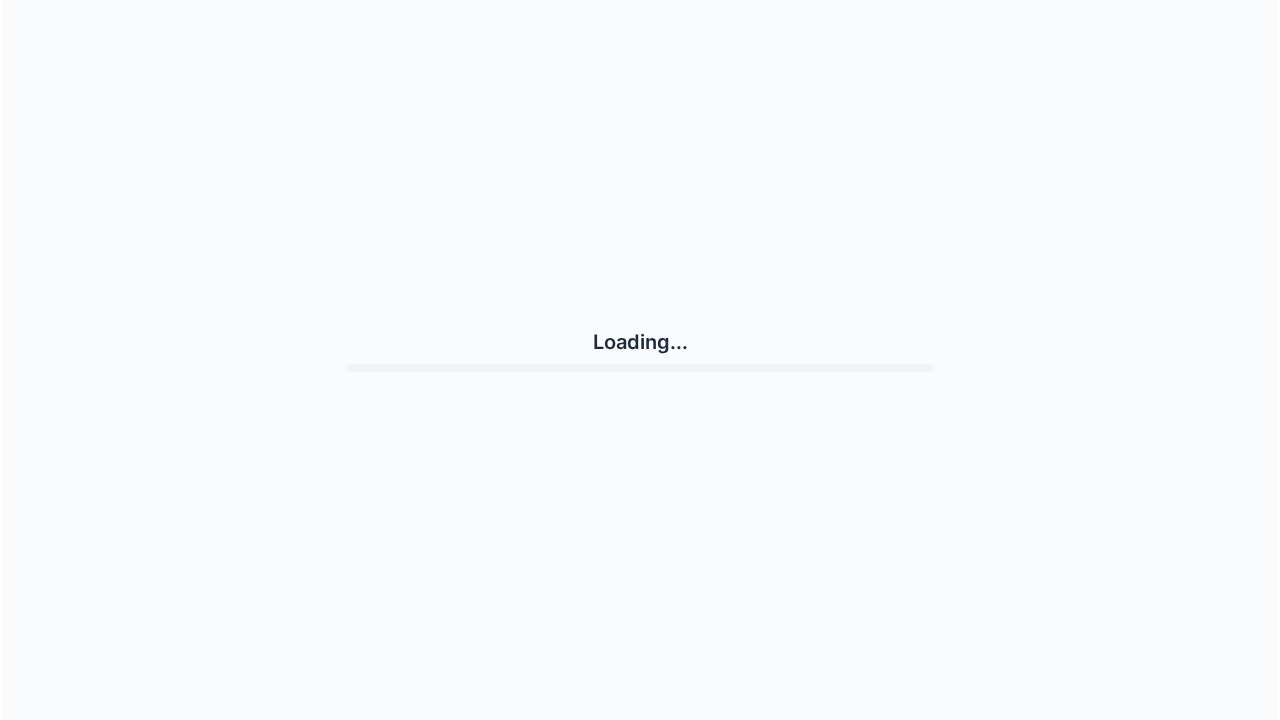 scroll, scrollTop: 0, scrollLeft: 0, axis: both 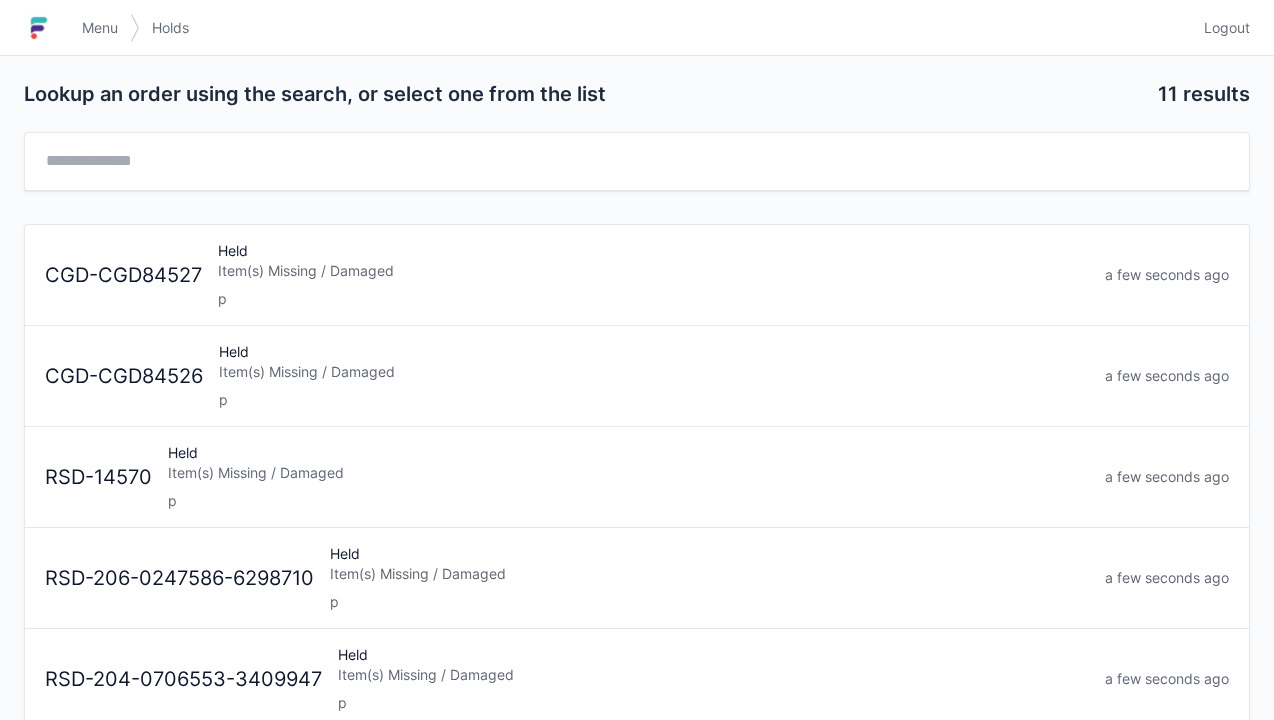 click on "Menu" at bounding box center (100, 28) 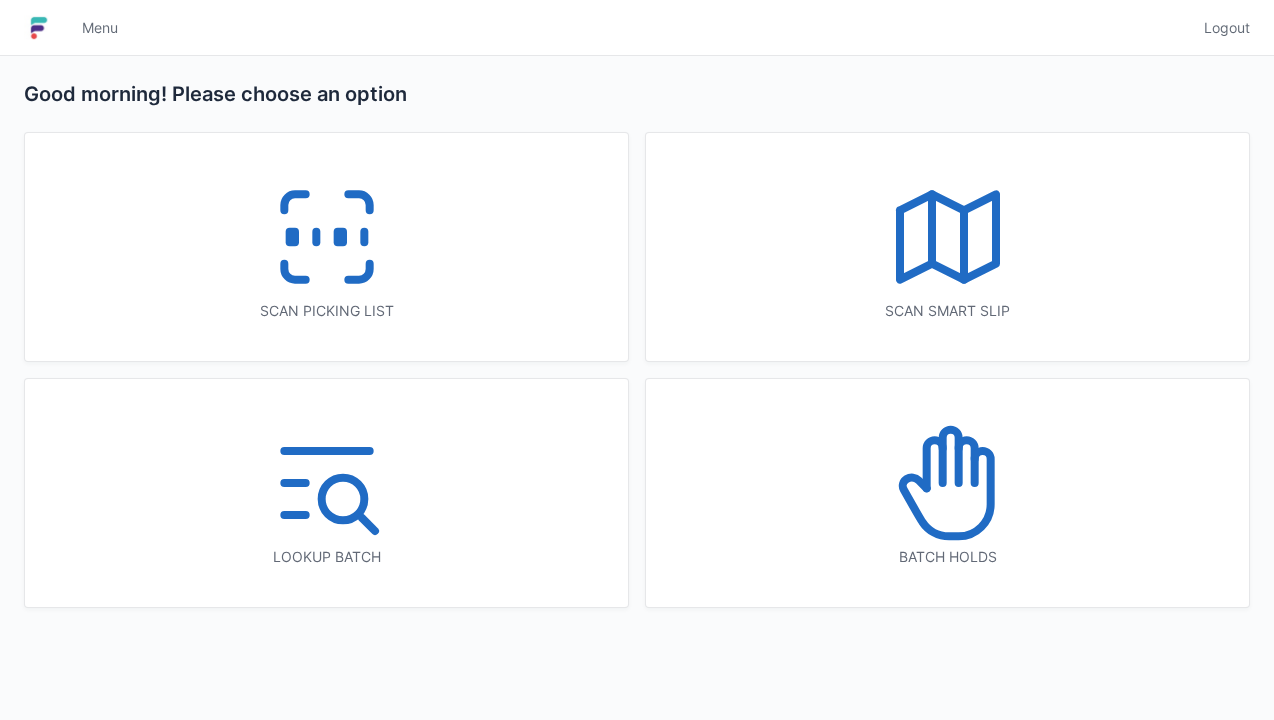 scroll, scrollTop: 0, scrollLeft: 0, axis: both 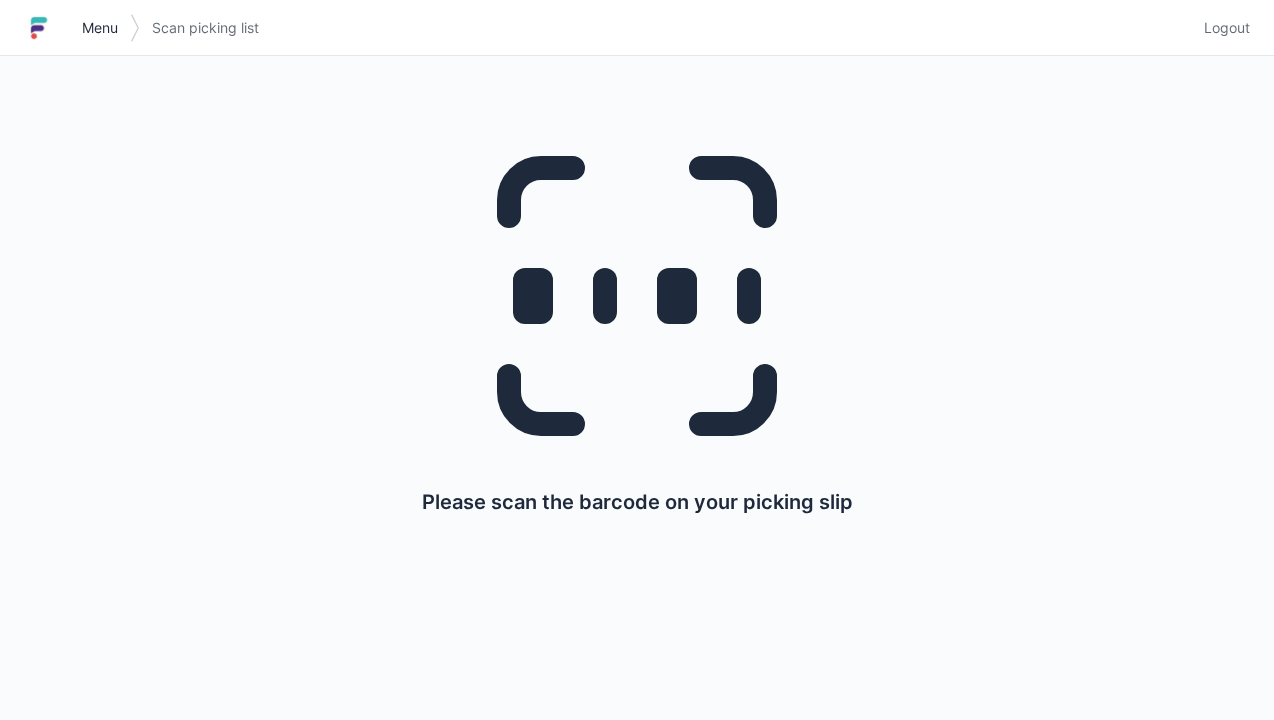 click on "Menu" at bounding box center [100, 28] 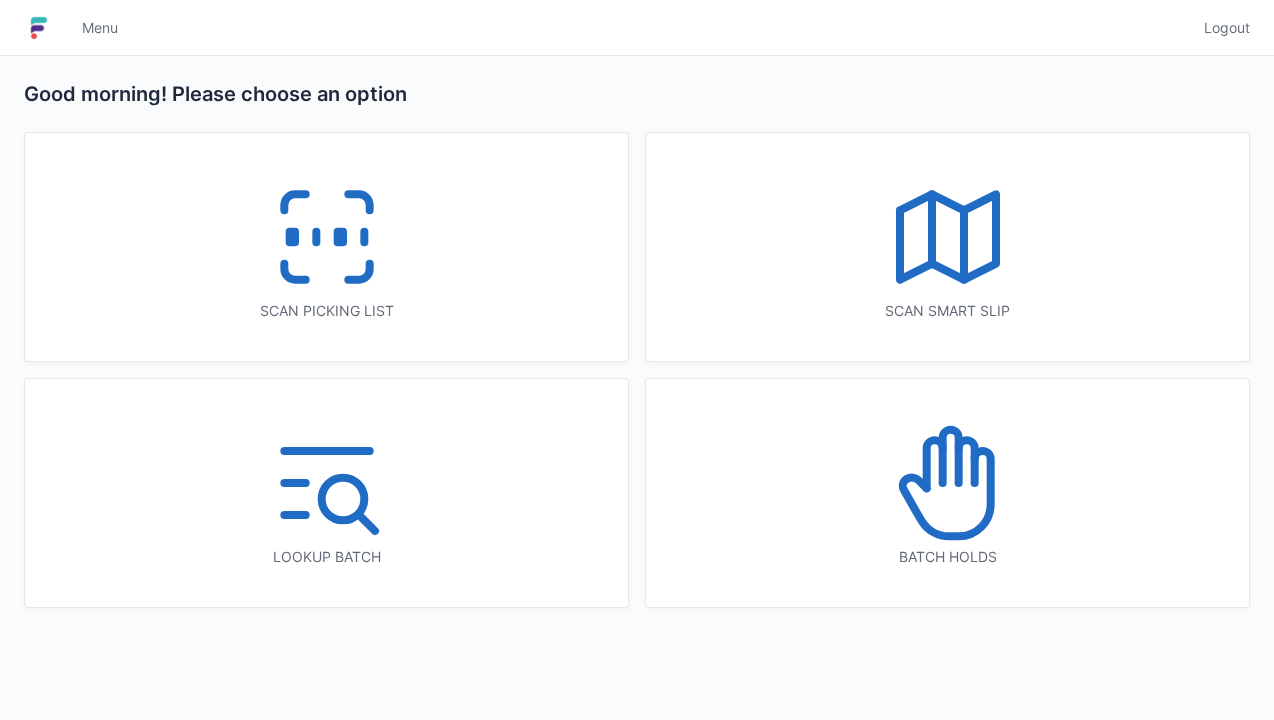 scroll, scrollTop: 0, scrollLeft: 0, axis: both 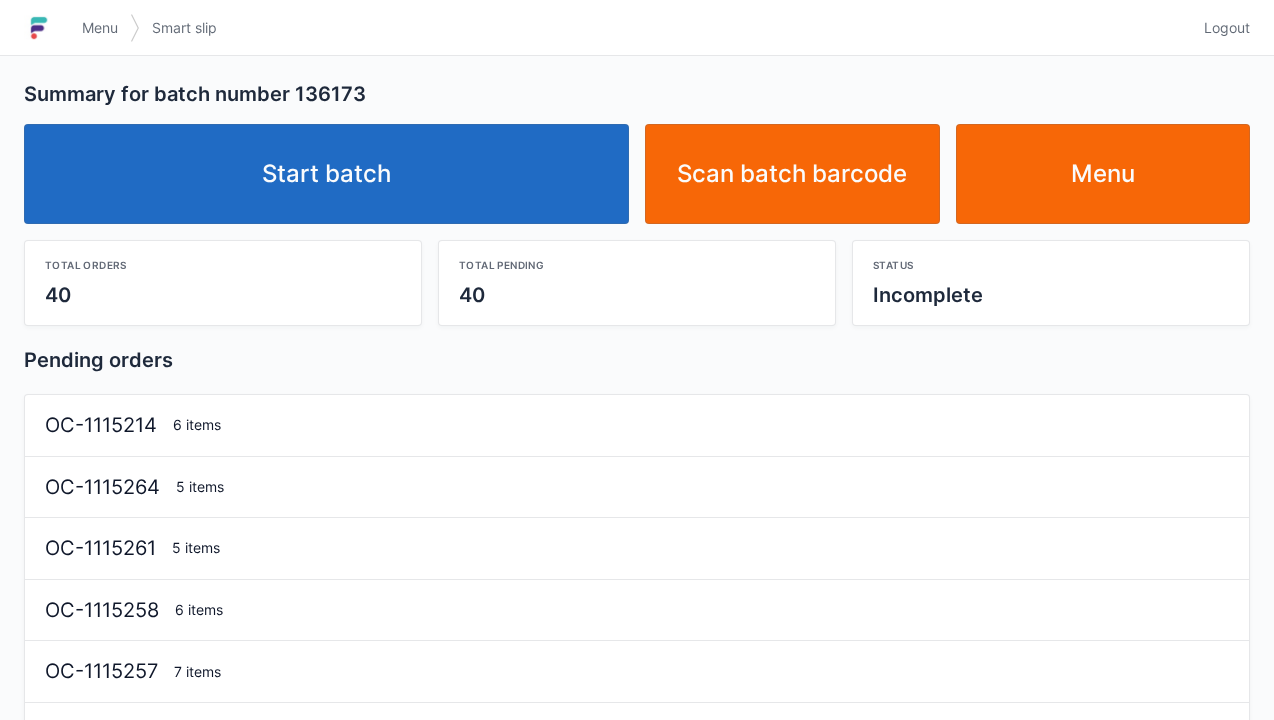 click on "Start batch" at bounding box center (326, 174) 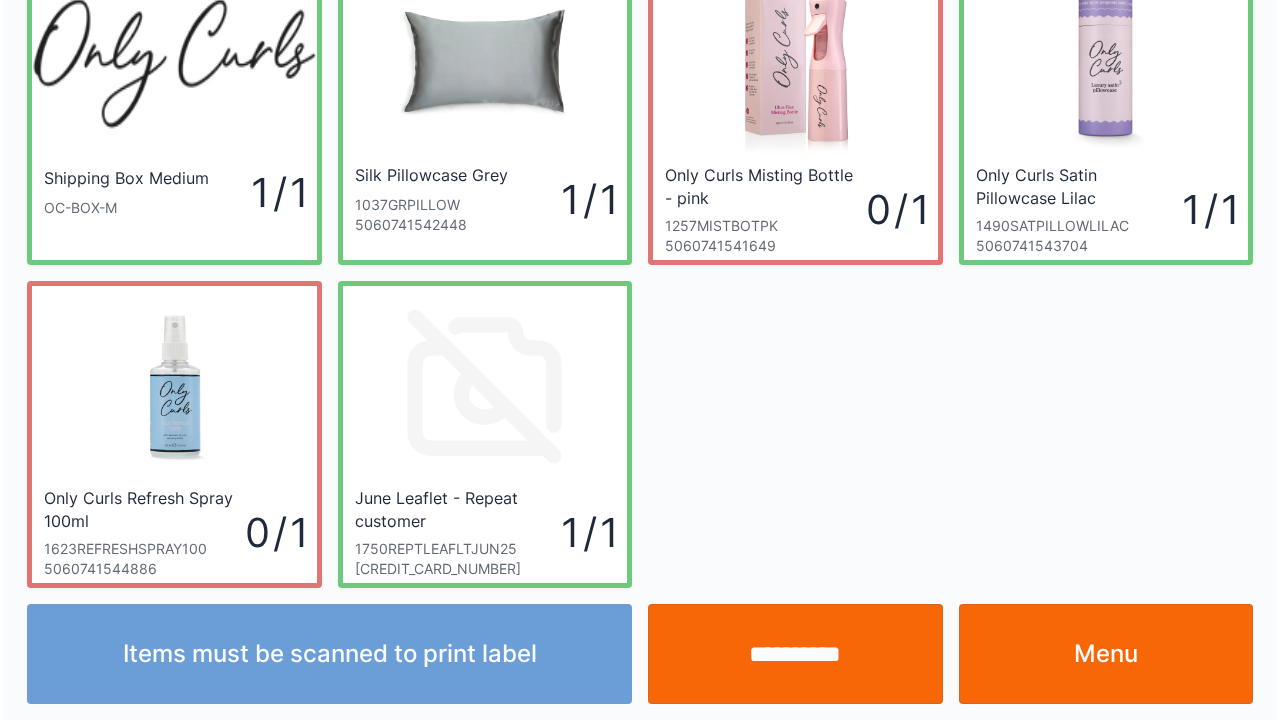 scroll, scrollTop: 116, scrollLeft: 0, axis: vertical 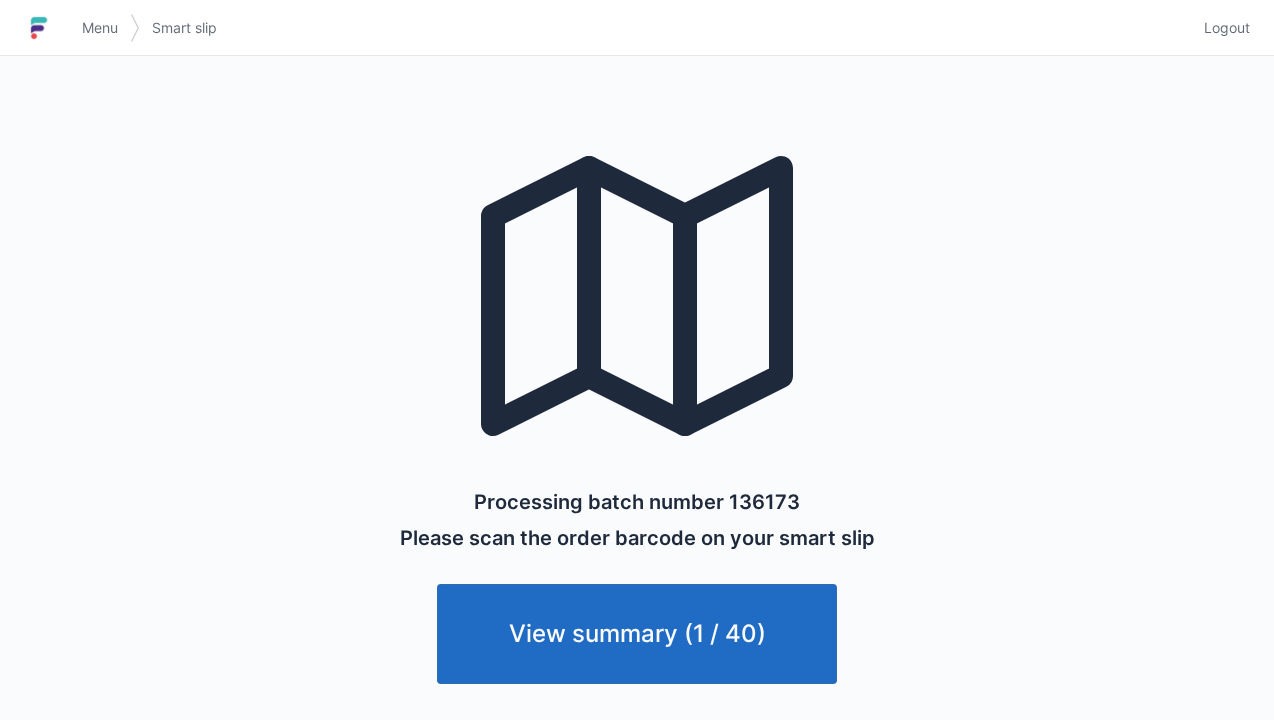click on "Menu" at bounding box center (100, 28) 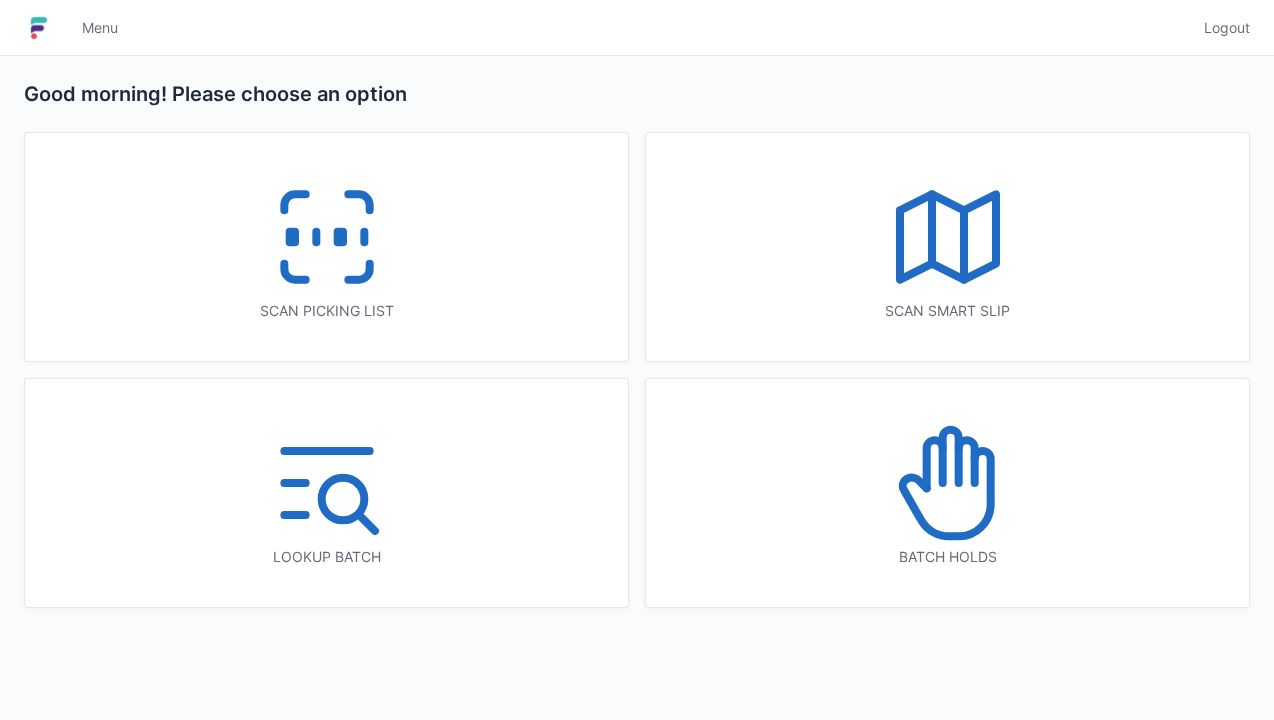 scroll, scrollTop: 0, scrollLeft: 0, axis: both 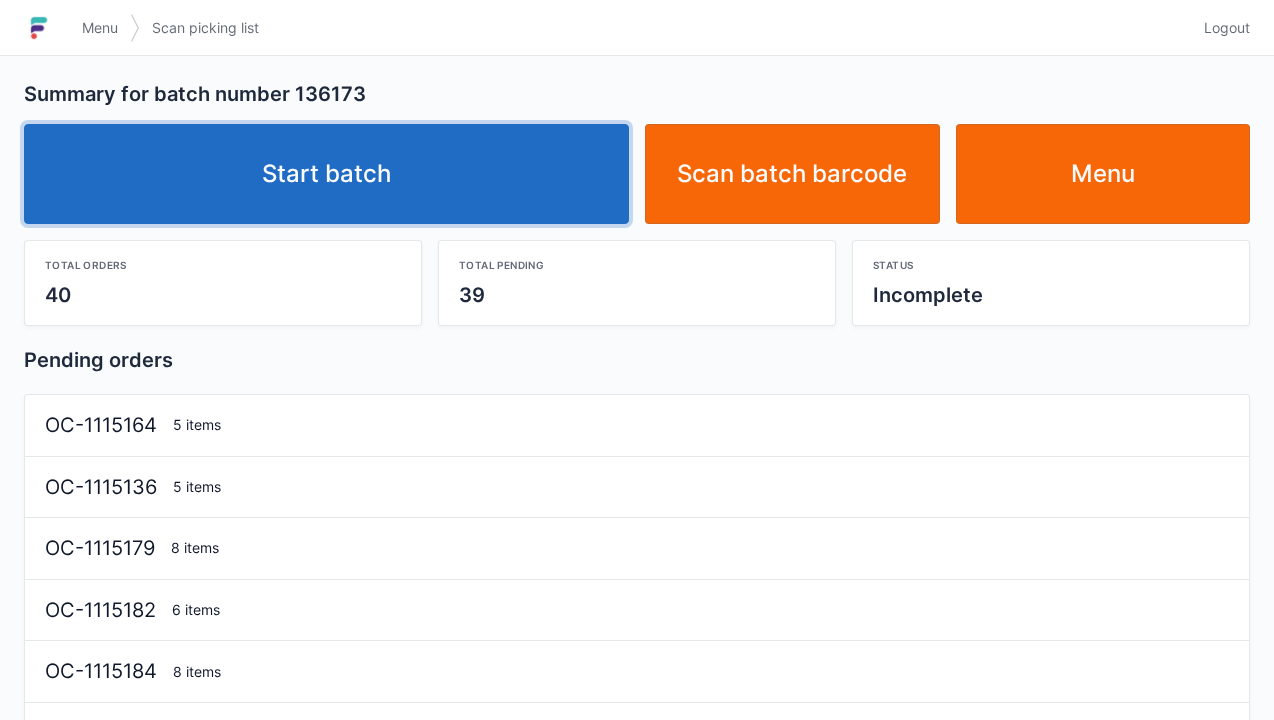 click on "Start batch" at bounding box center [326, 174] 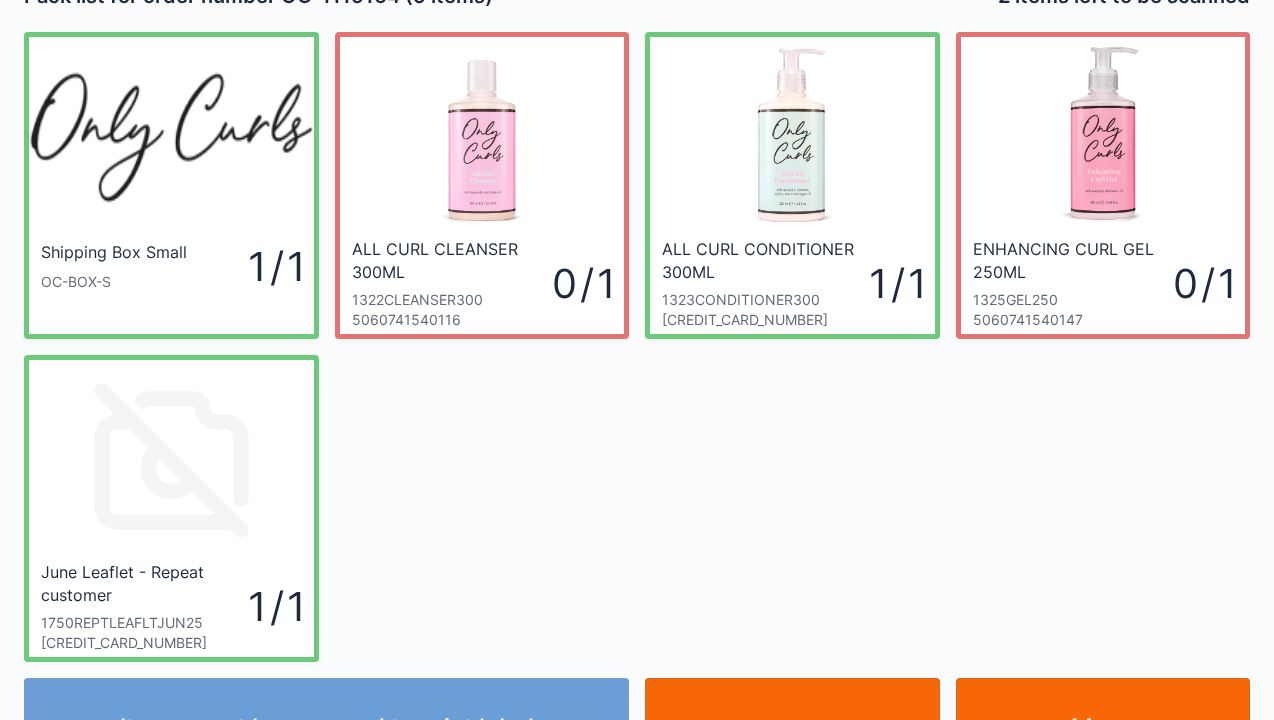 scroll, scrollTop: 80, scrollLeft: 0, axis: vertical 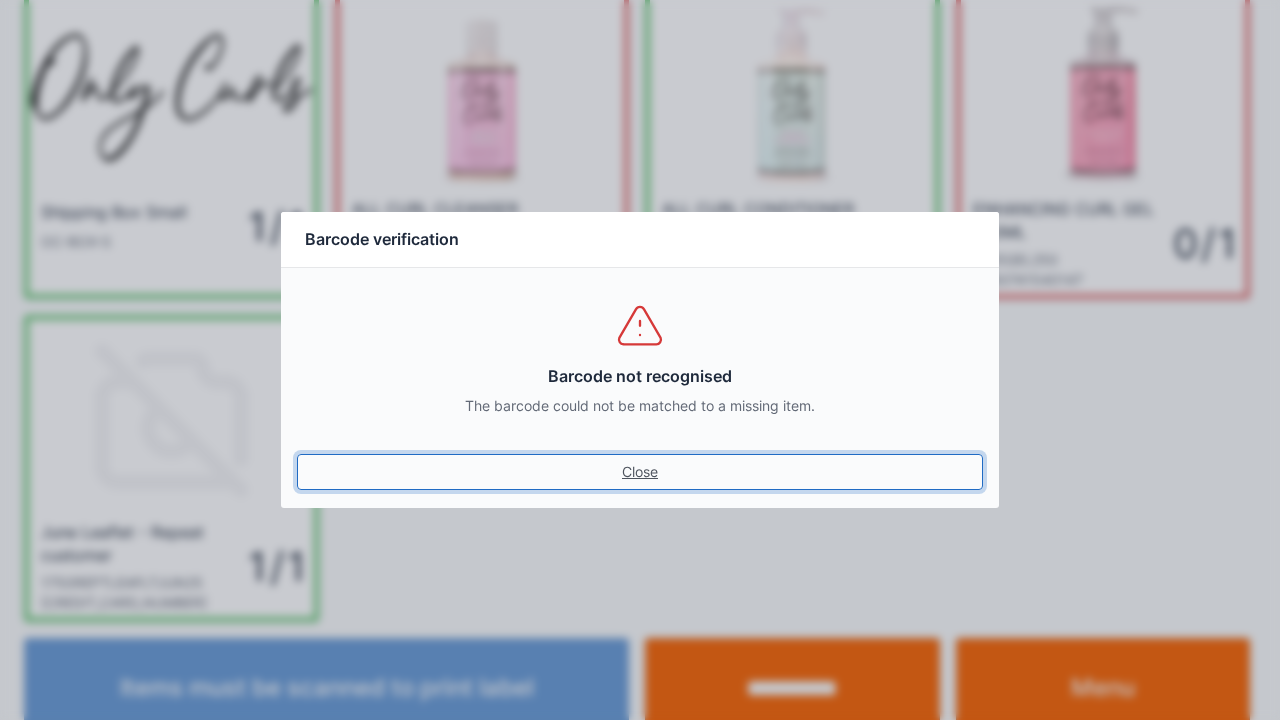 click on "Close" at bounding box center (640, 472) 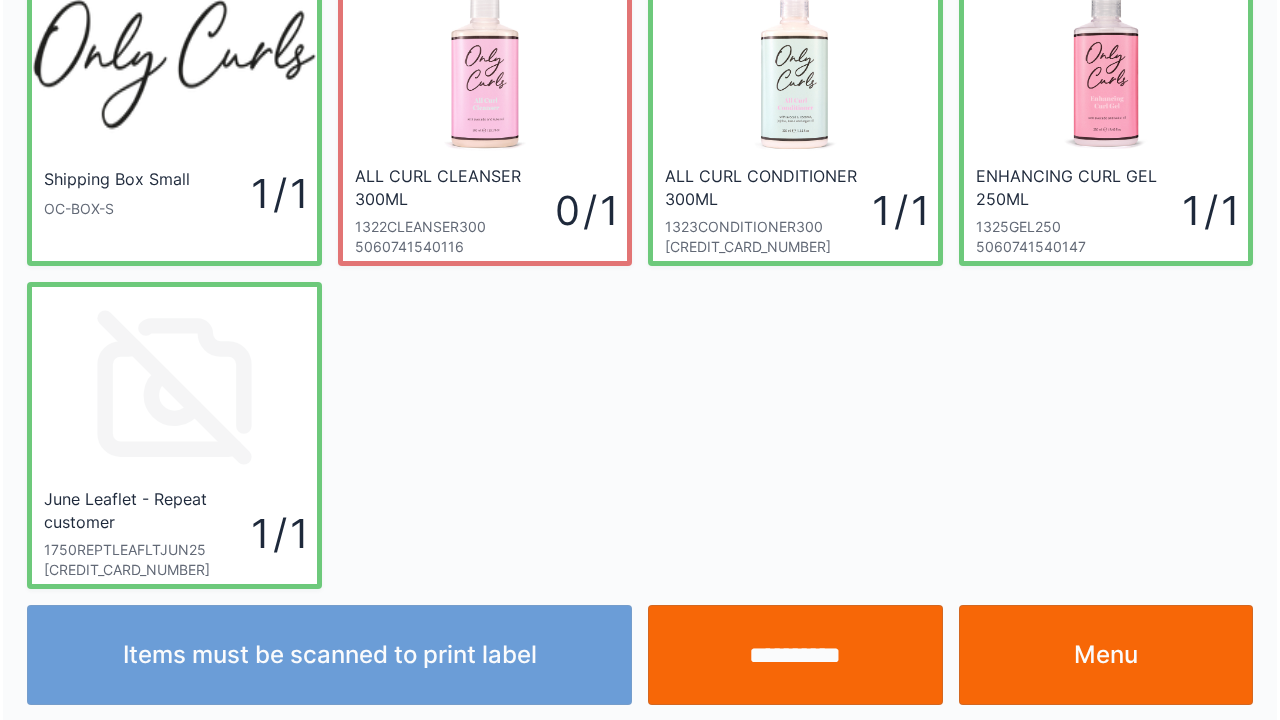 scroll, scrollTop: 116, scrollLeft: 0, axis: vertical 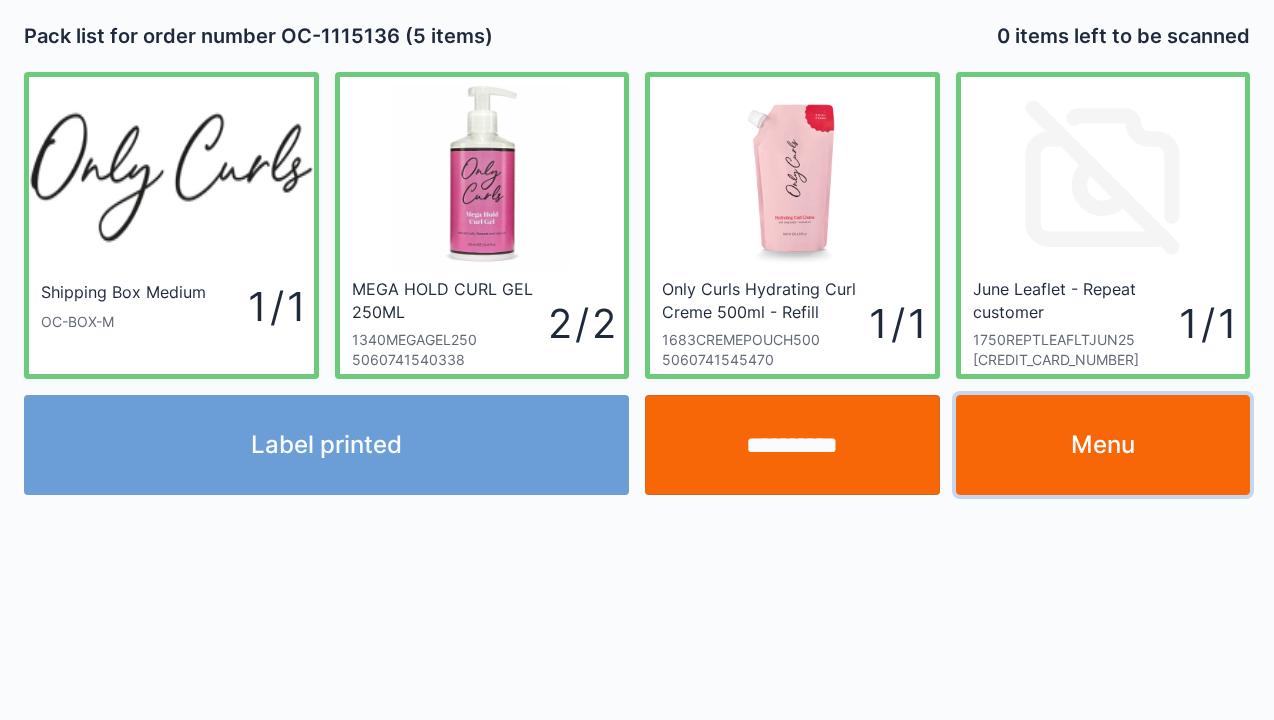 click on "Menu" at bounding box center (1103, 445) 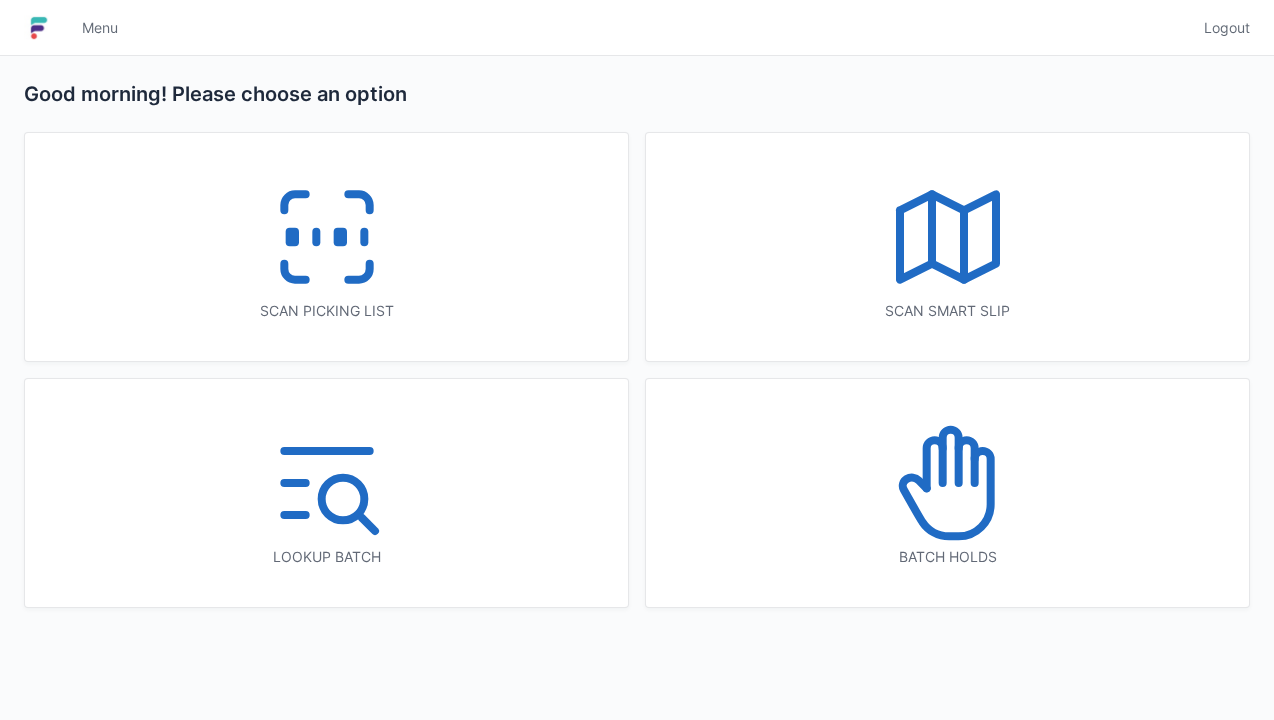 scroll, scrollTop: 0, scrollLeft: 0, axis: both 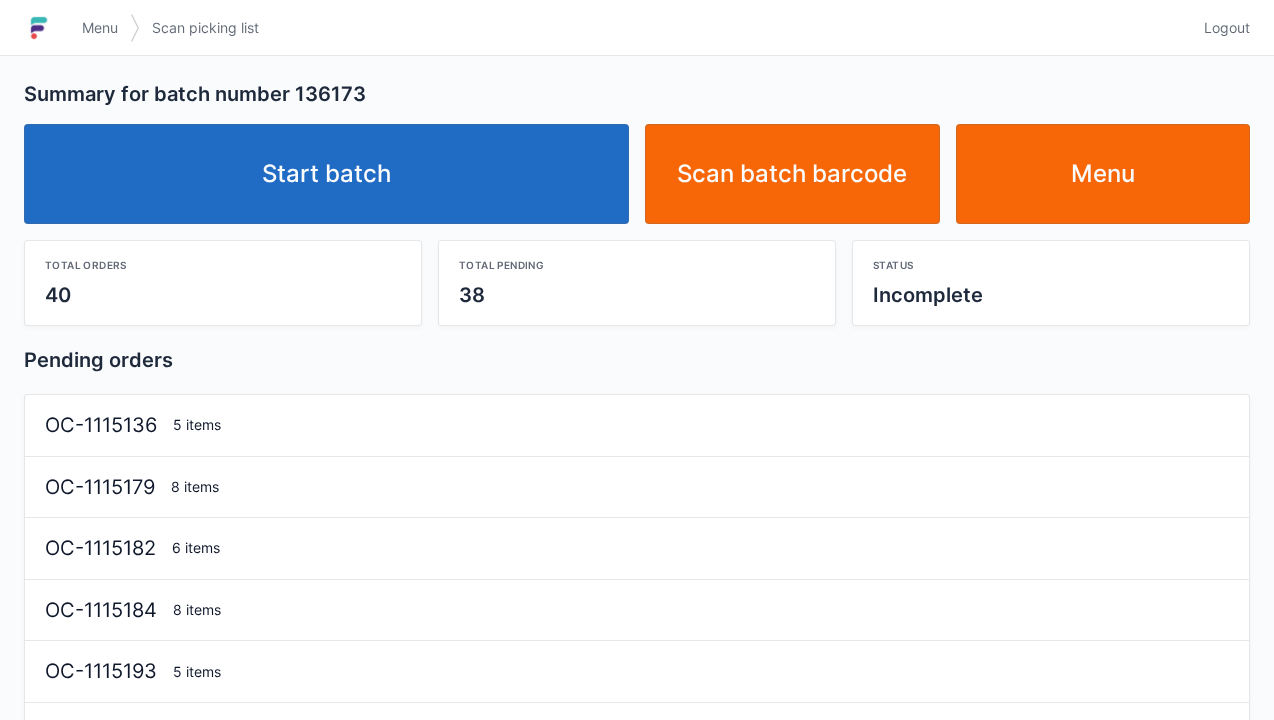 click on "Start batch" at bounding box center (326, 174) 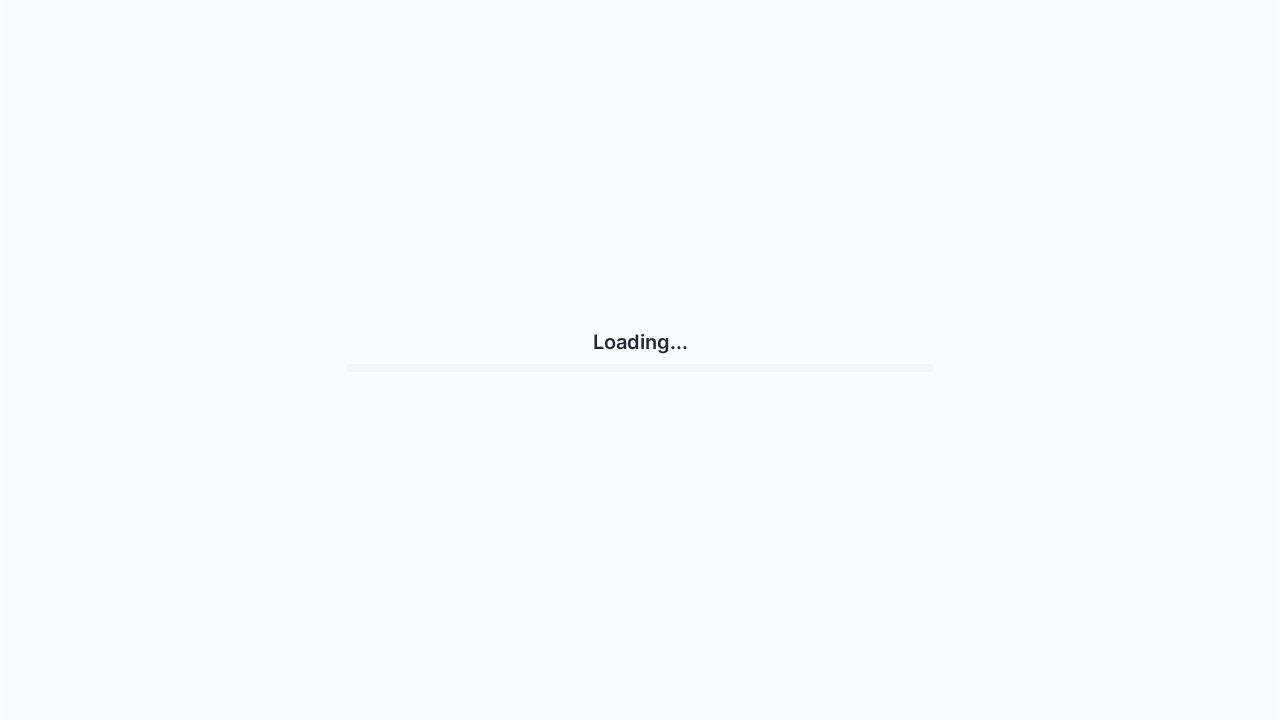 scroll, scrollTop: 0, scrollLeft: 0, axis: both 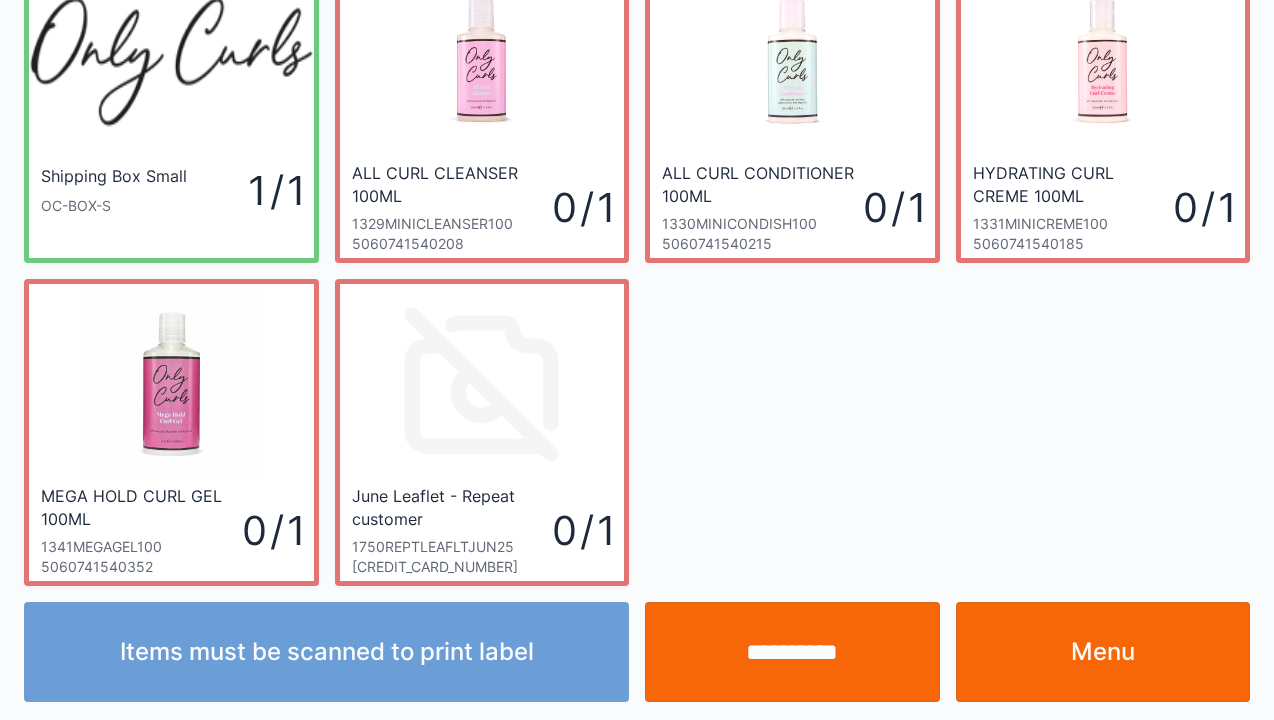 click on "Menu" at bounding box center (1103, 652) 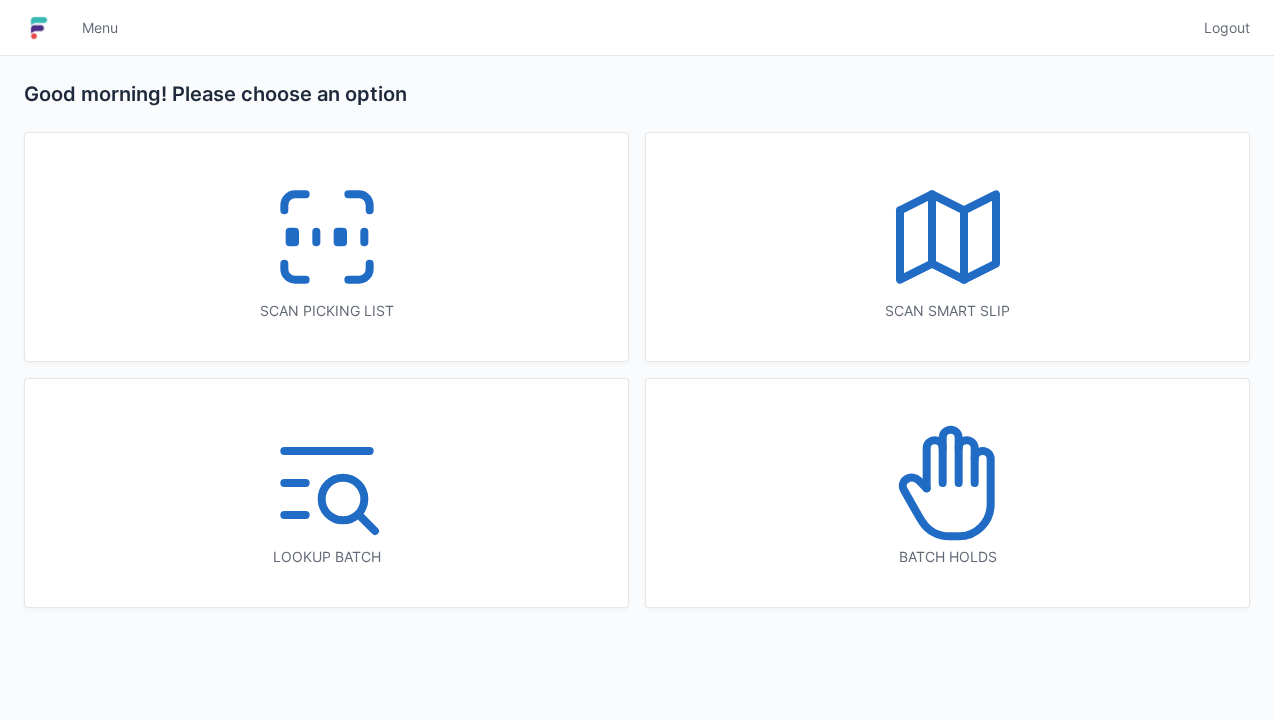 scroll, scrollTop: 0, scrollLeft: 0, axis: both 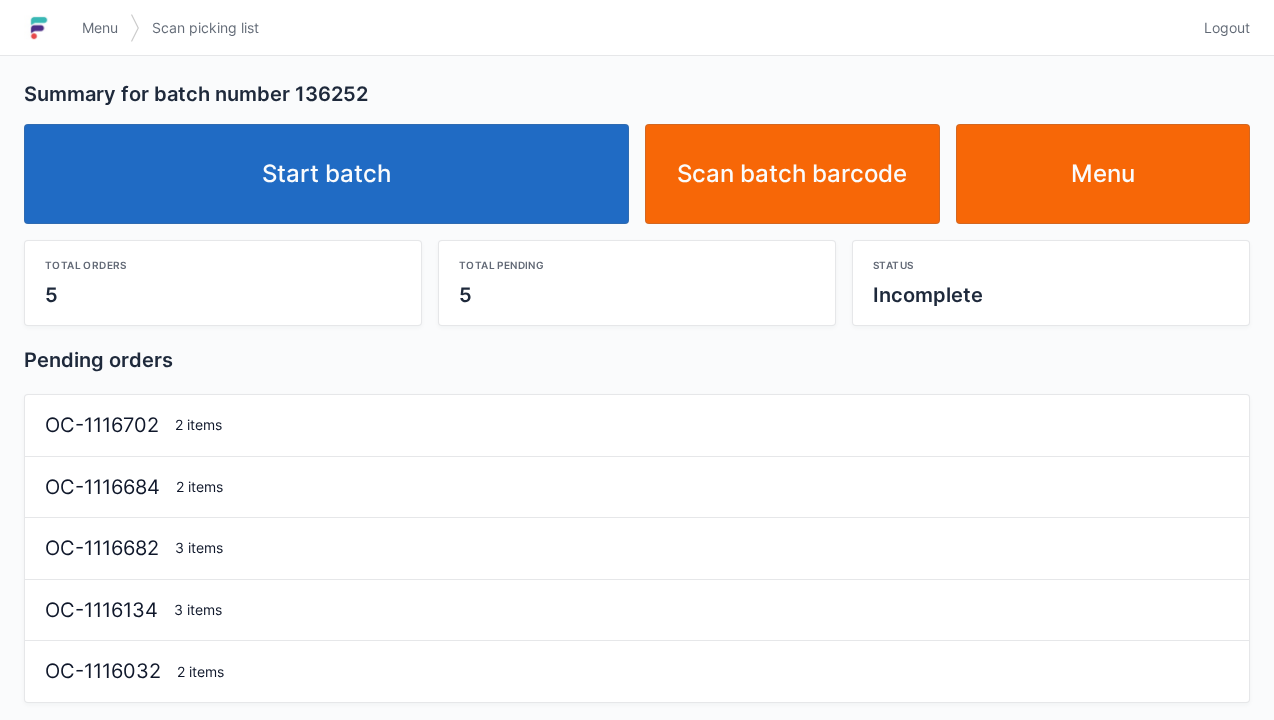 click on "Start batch" at bounding box center (326, 174) 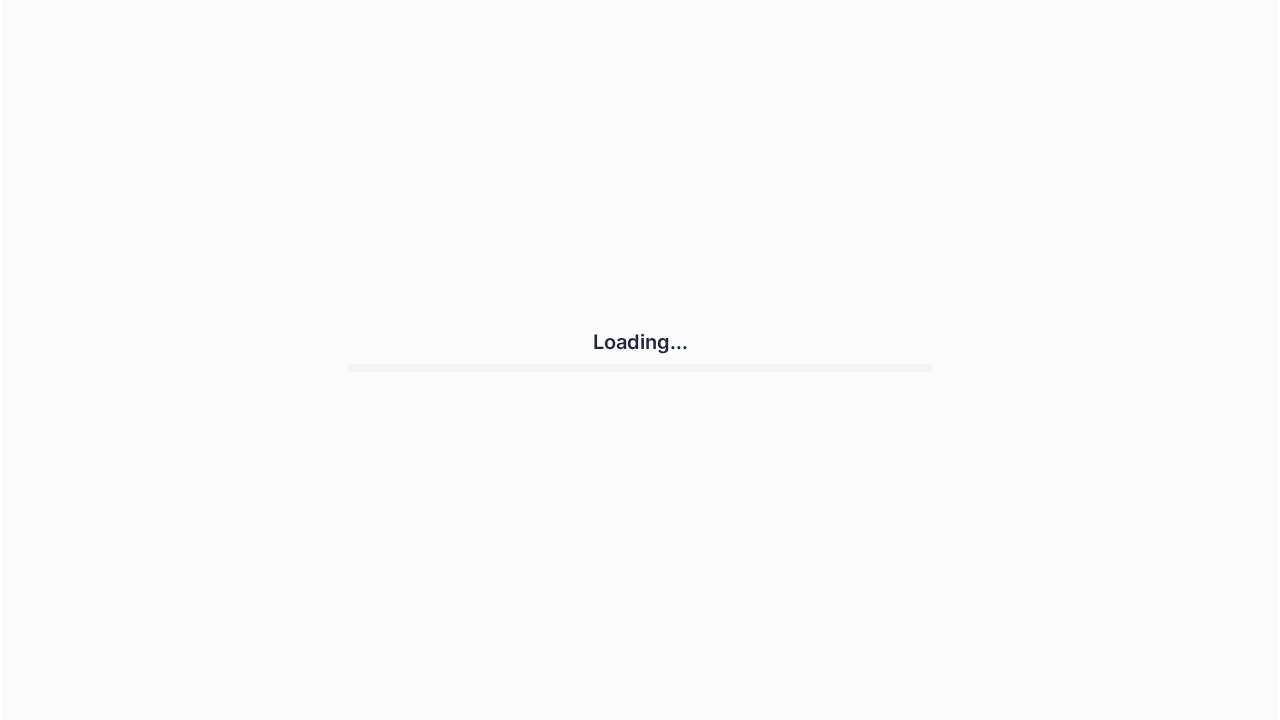 scroll, scrollTop: 0, scrollLeft: 0, axis: both 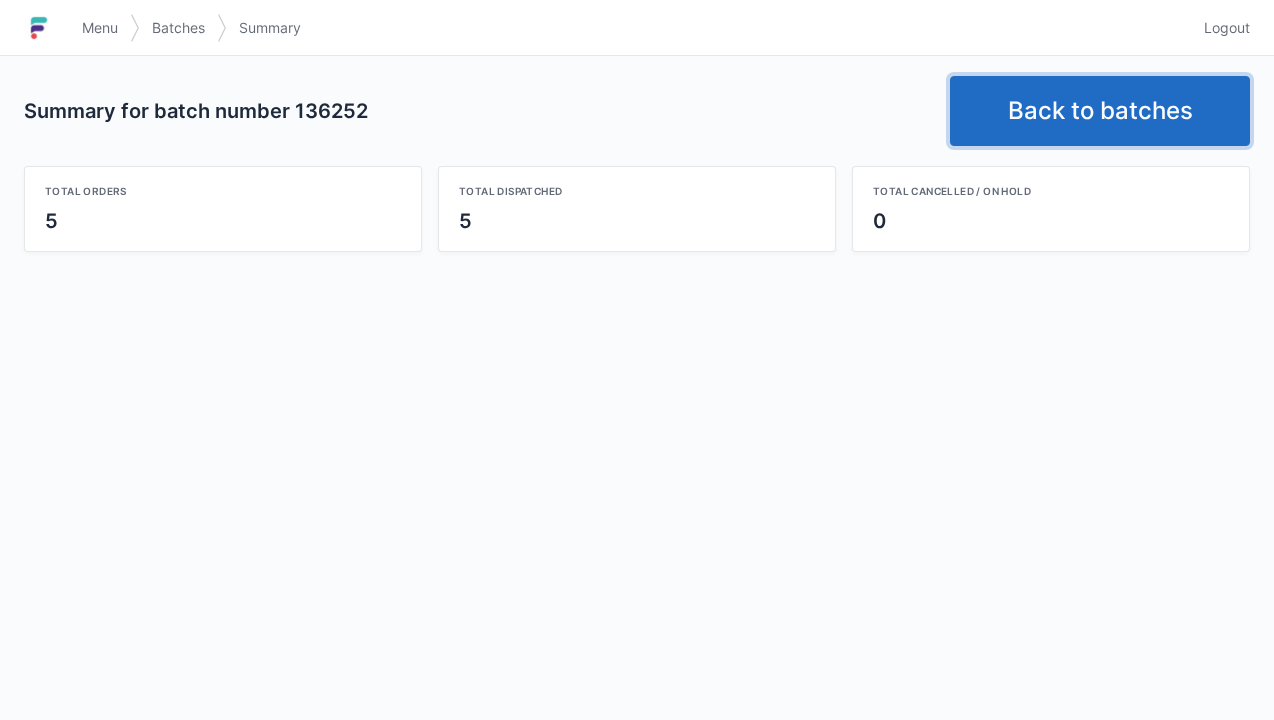 click on "Back to batches" at bounding box center (1100, 111) 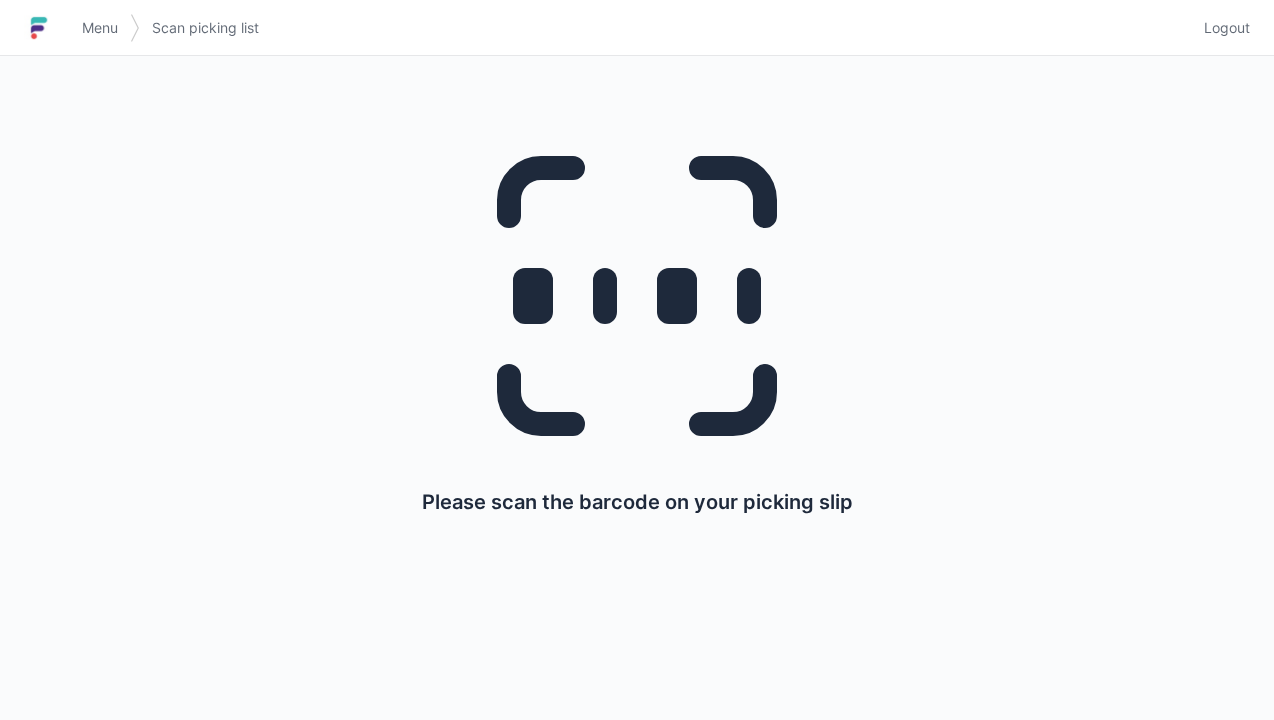 scroll, scrollTop: 0, scrollLeft: 0, axis: both 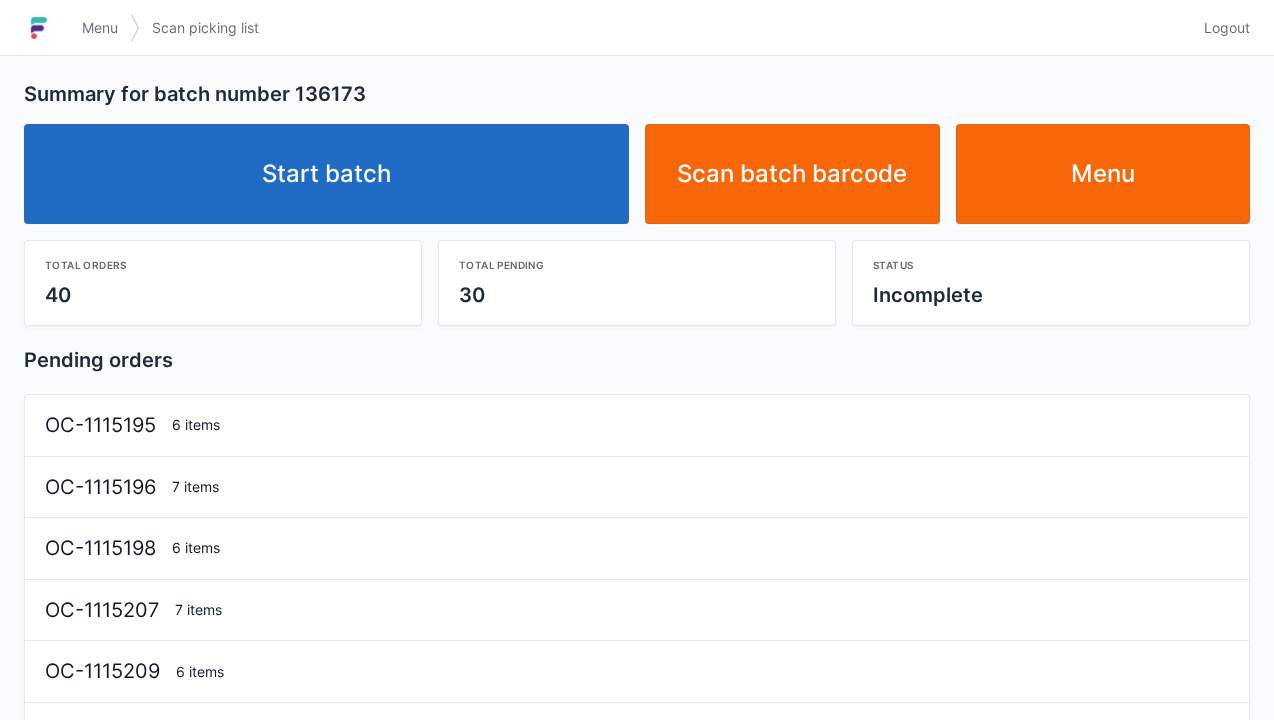 click on "Start batch" at bounding box center (326, 174) 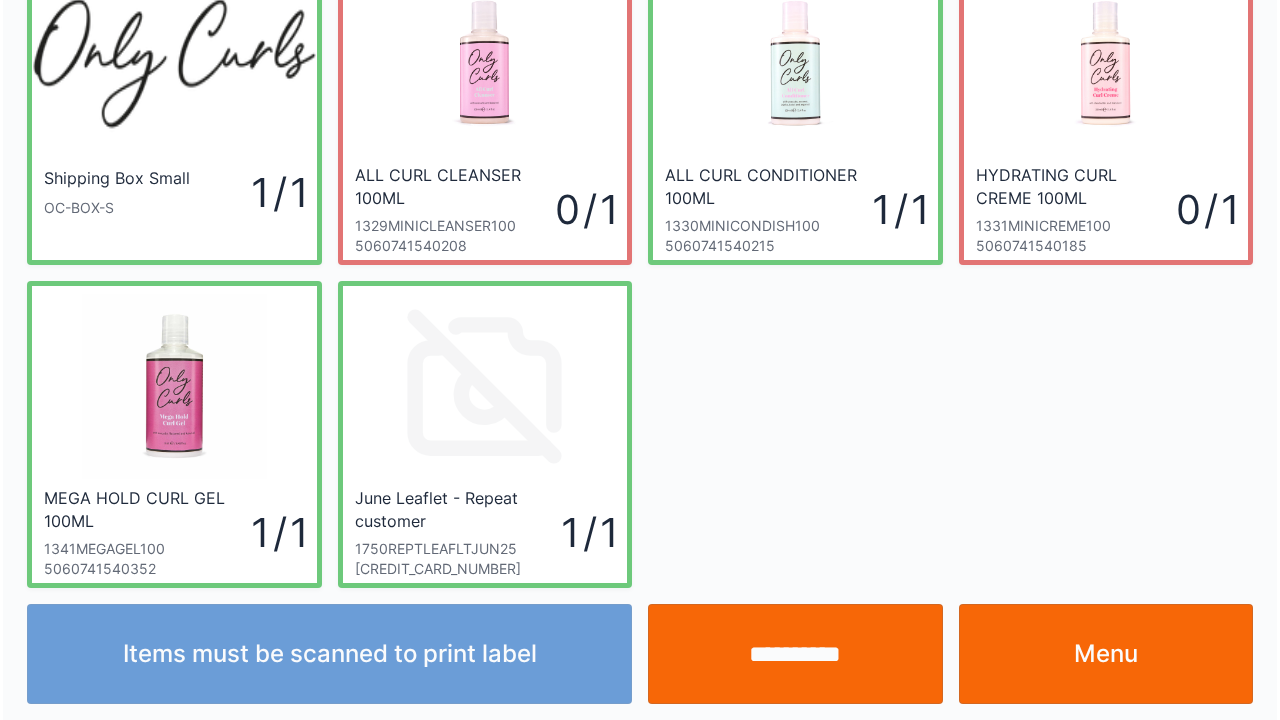 scroll, scrollTop: 116, scrollLeft: 0, axis: vertical 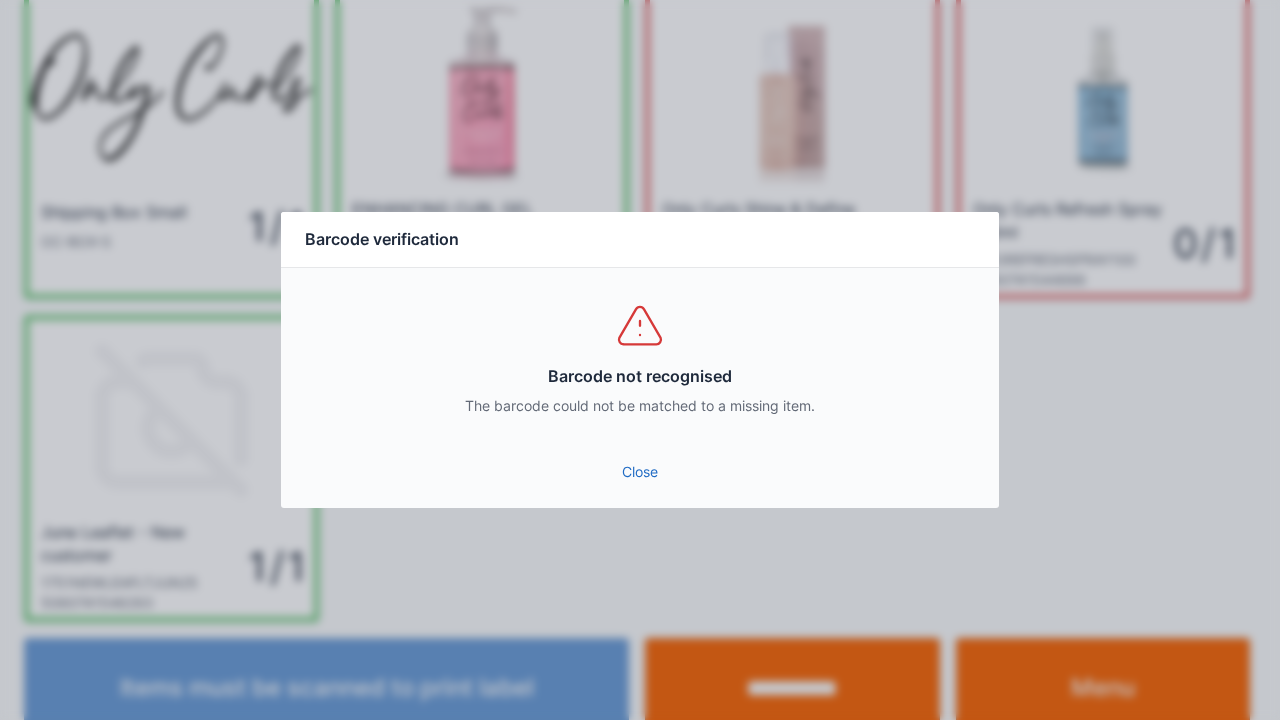 click on "Close" at bounding box center [640, 472] 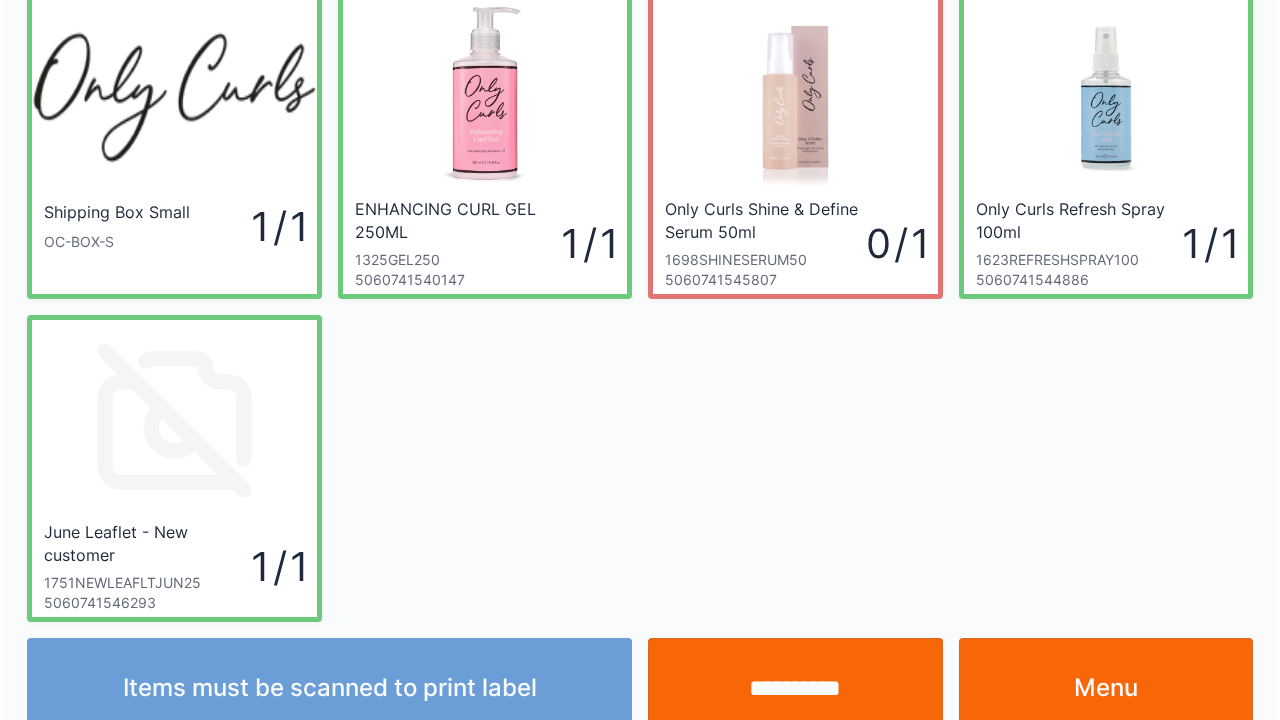 scroll, scrollTop: 116, scrollLeft: 0, axis: vertical 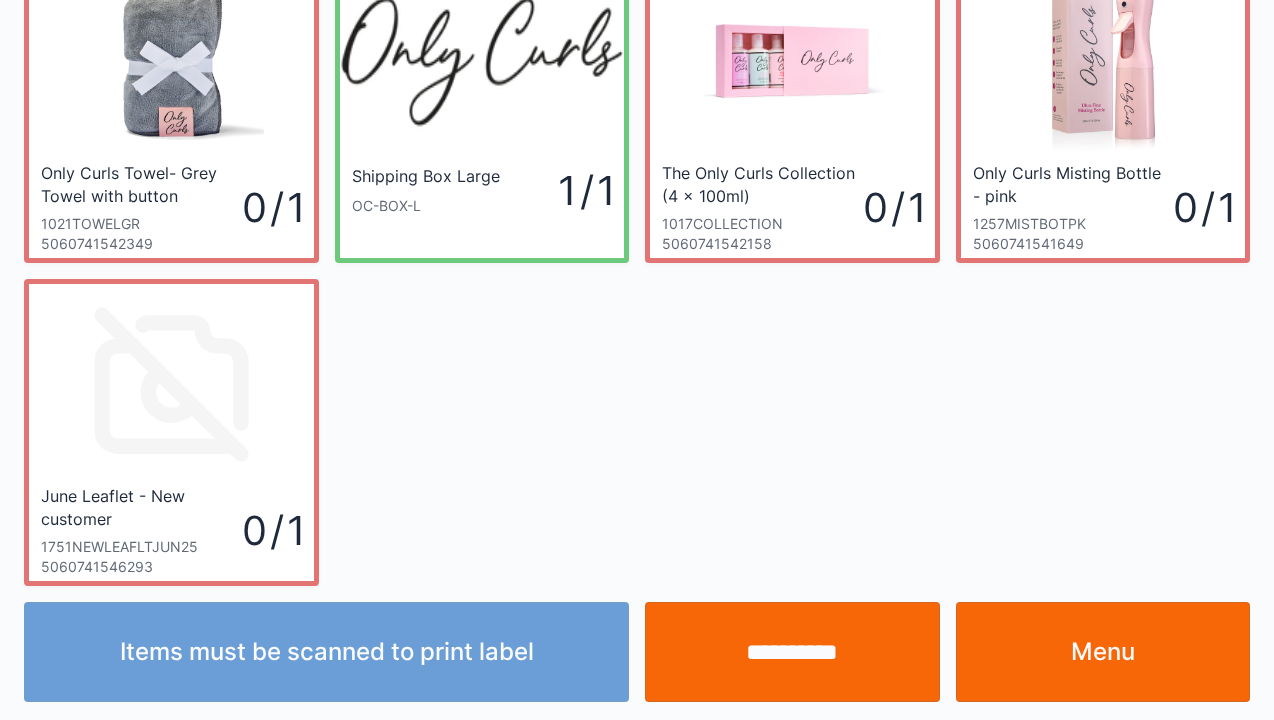 click on "Menu" at bounding box center (1103, 652) 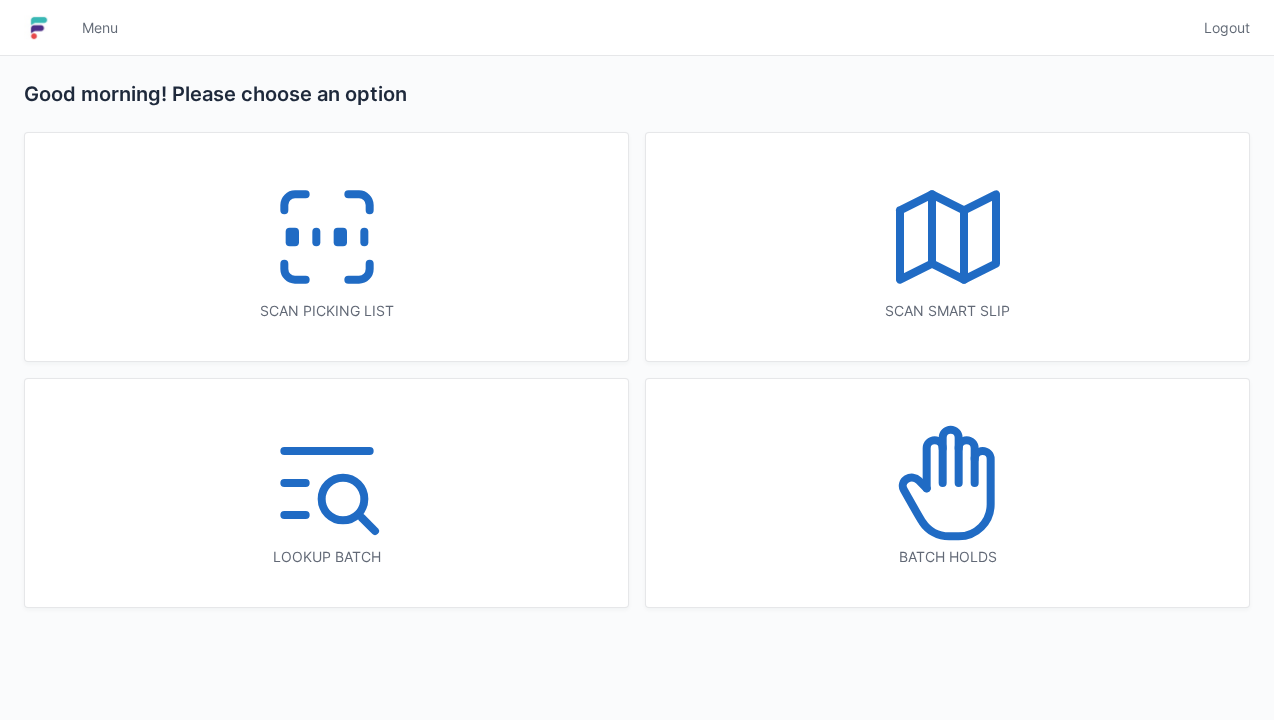 scroll, scrollTop: 0, scrollLeft: 0, axis: both 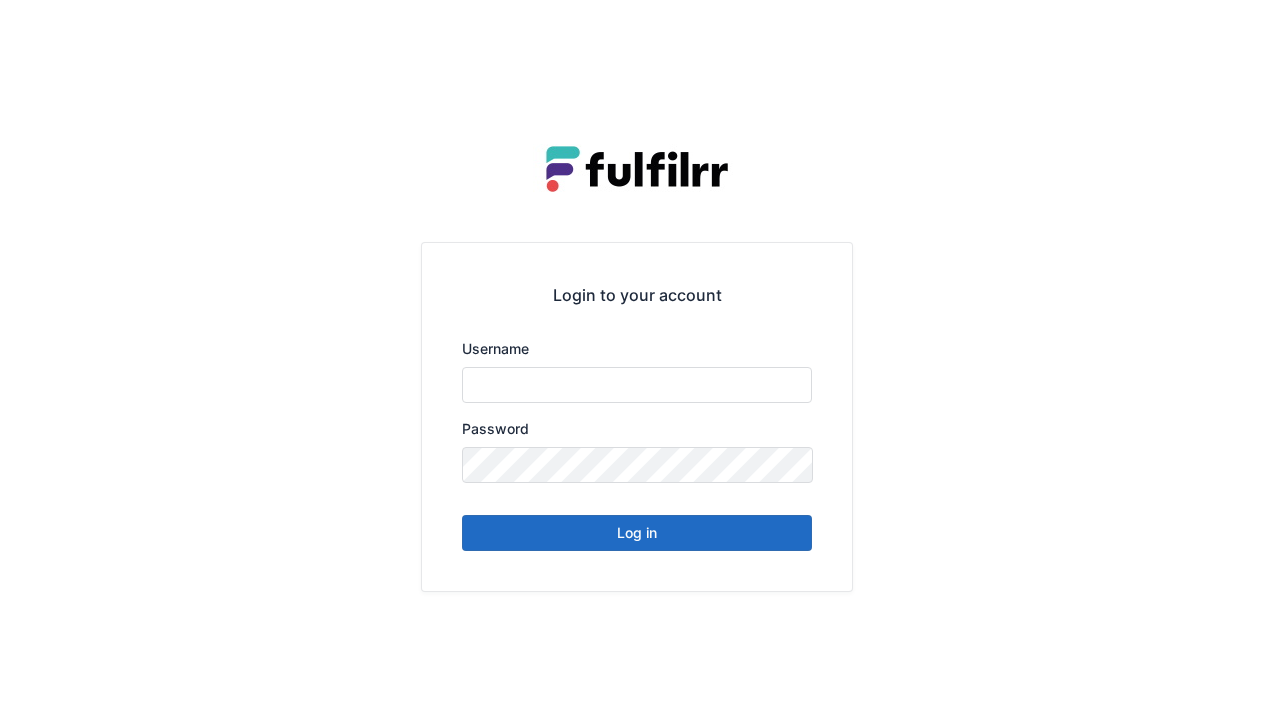 type on "******" 